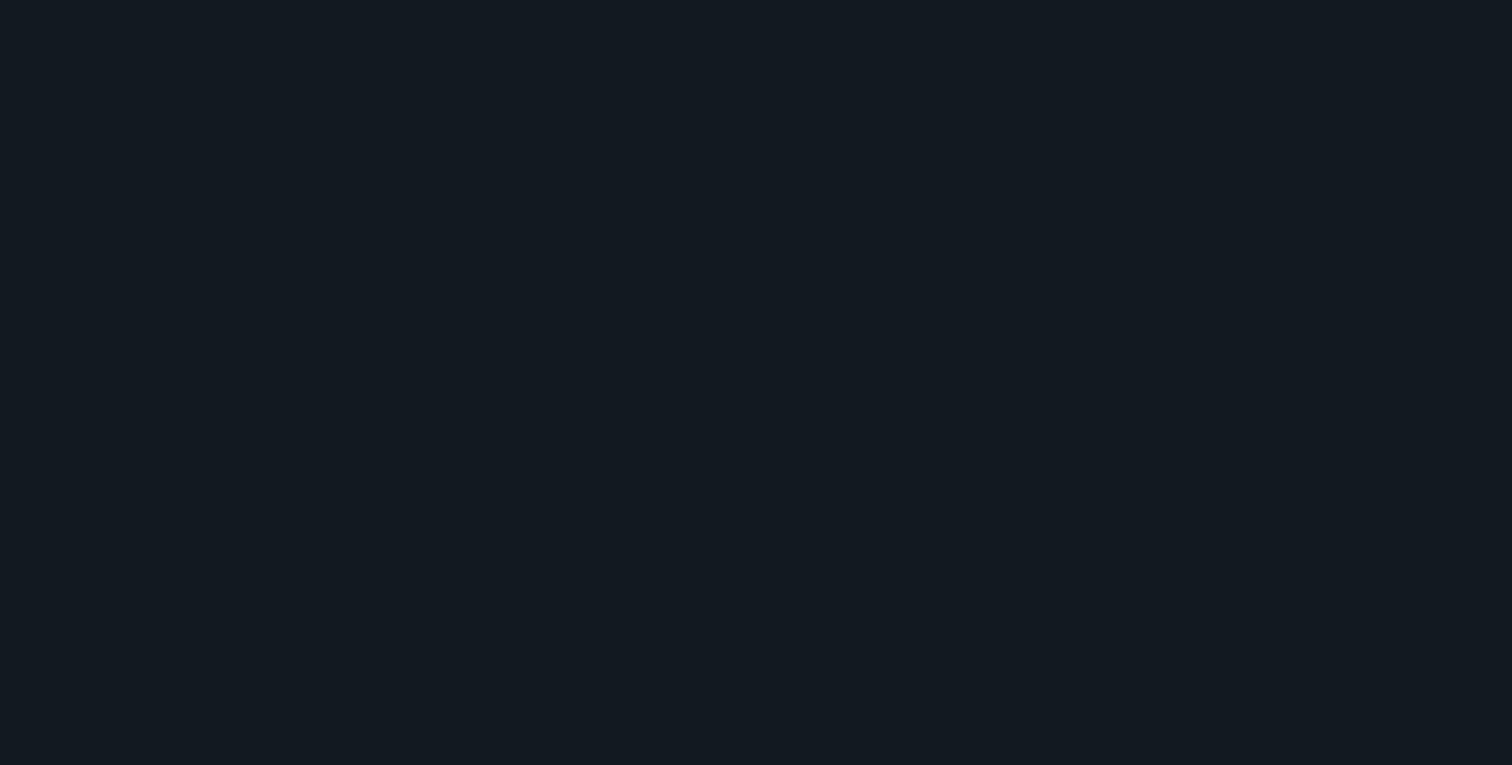 scroll, scrollTop: 0, scrollLeft: 0, axis: both 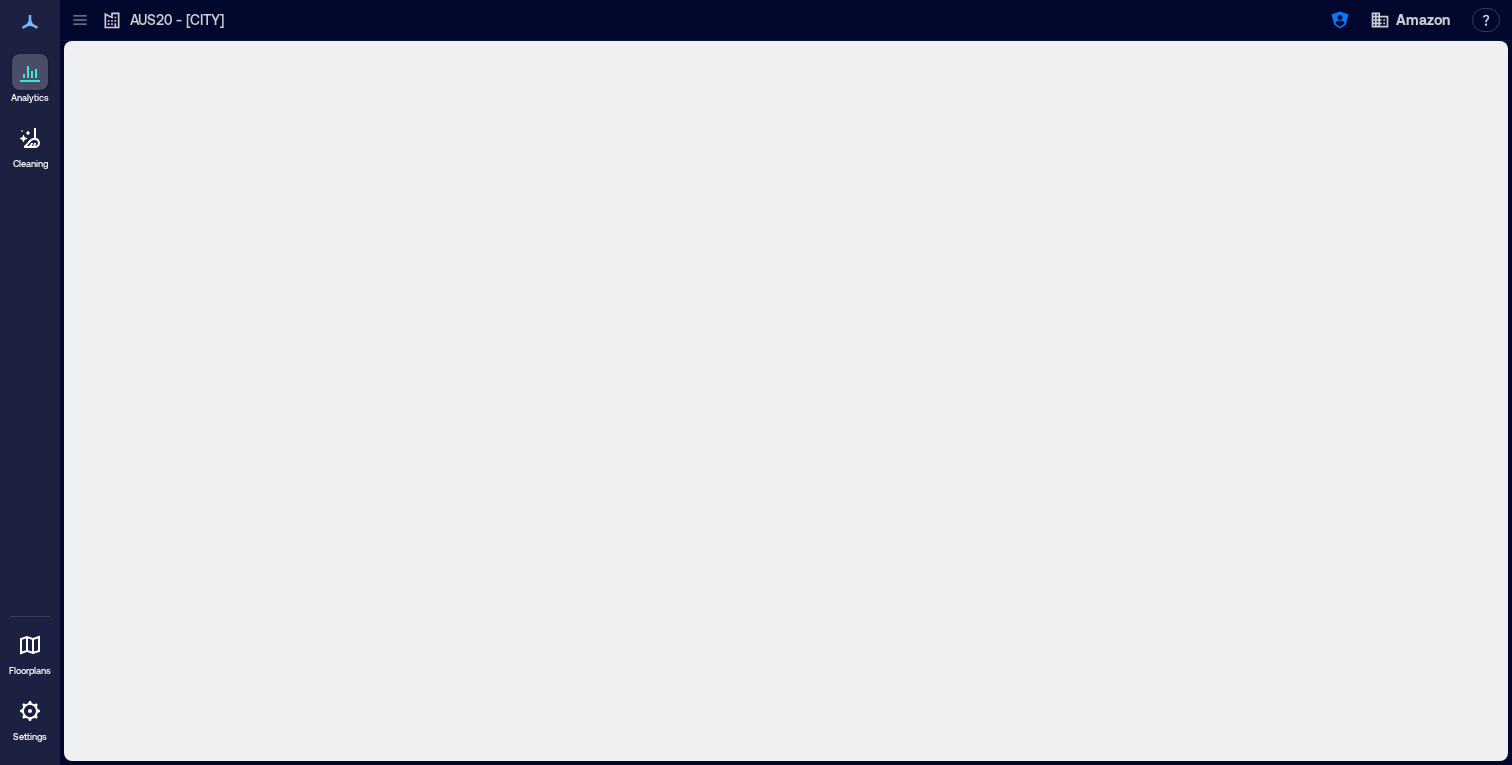 click at bounding box center [786, 401] 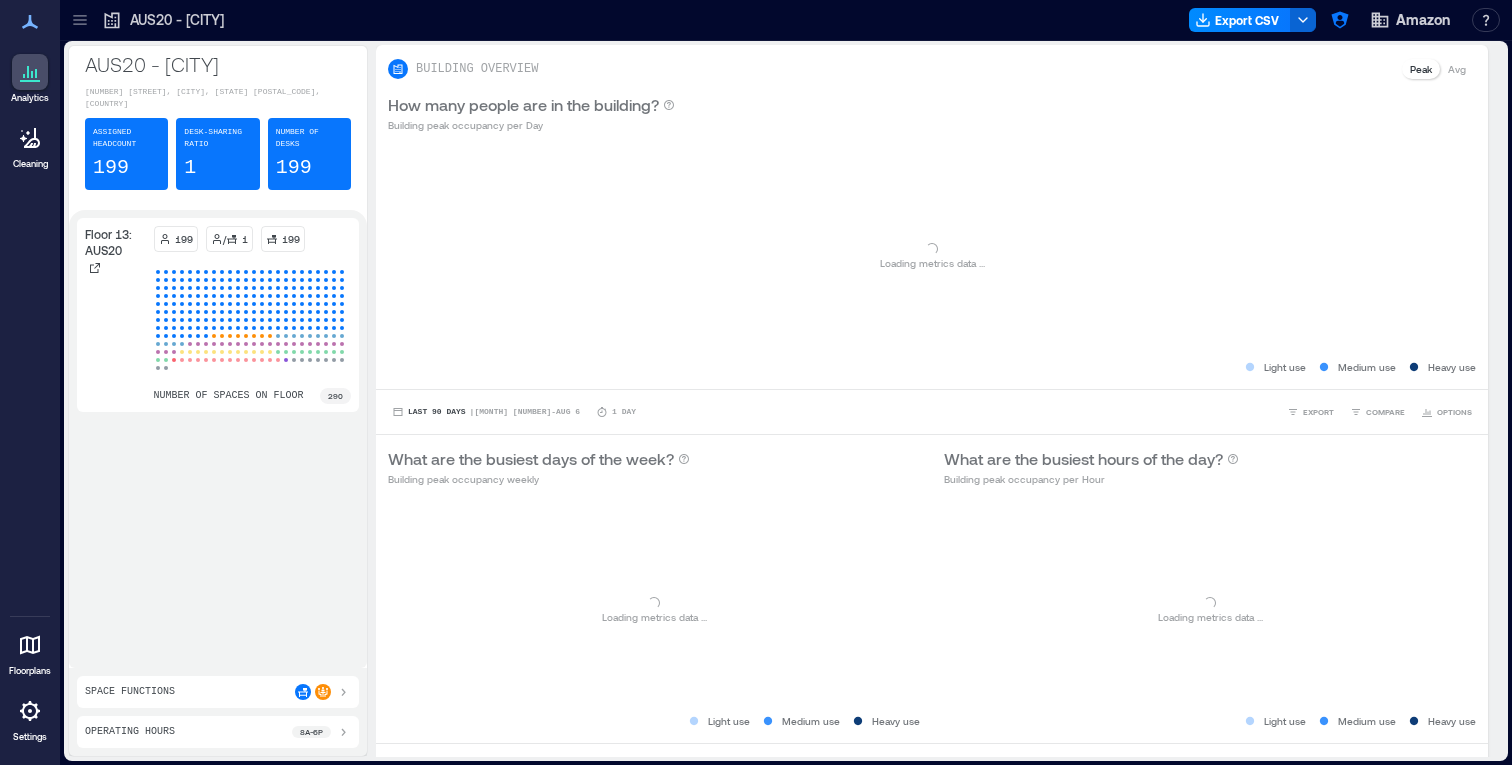 click at bounding box center [30, 645] 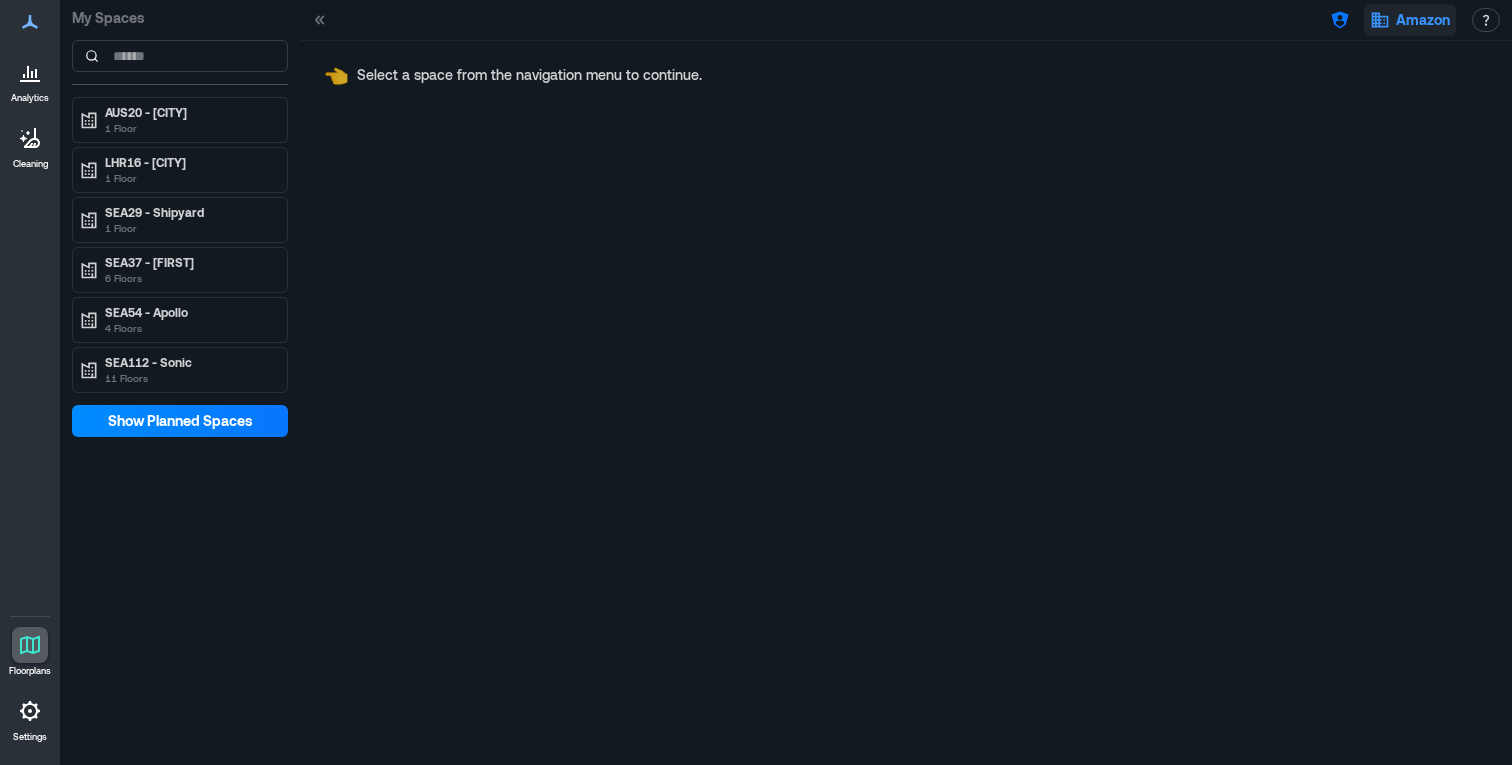 click on "Amazon" at bounding box center [1423, 20] 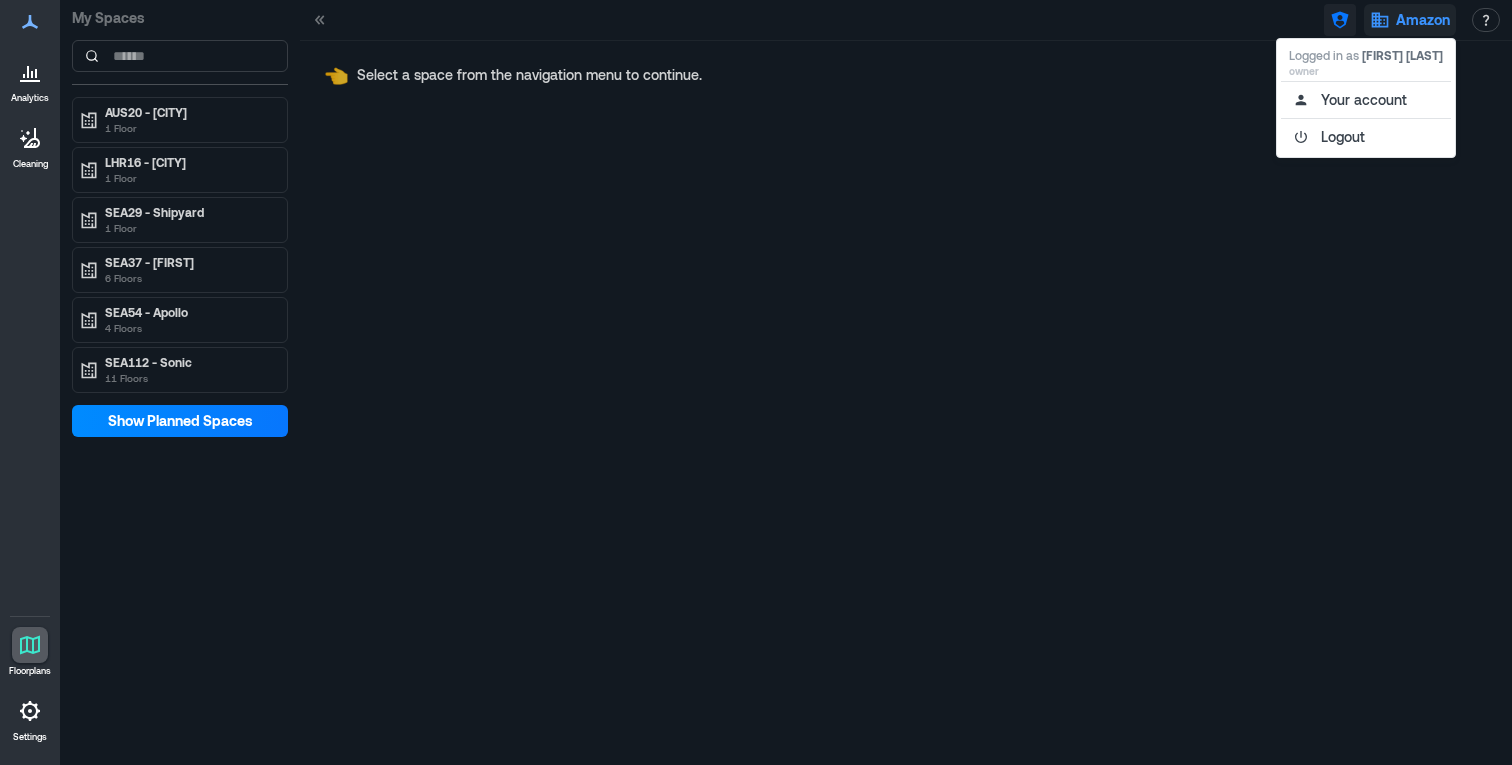 click 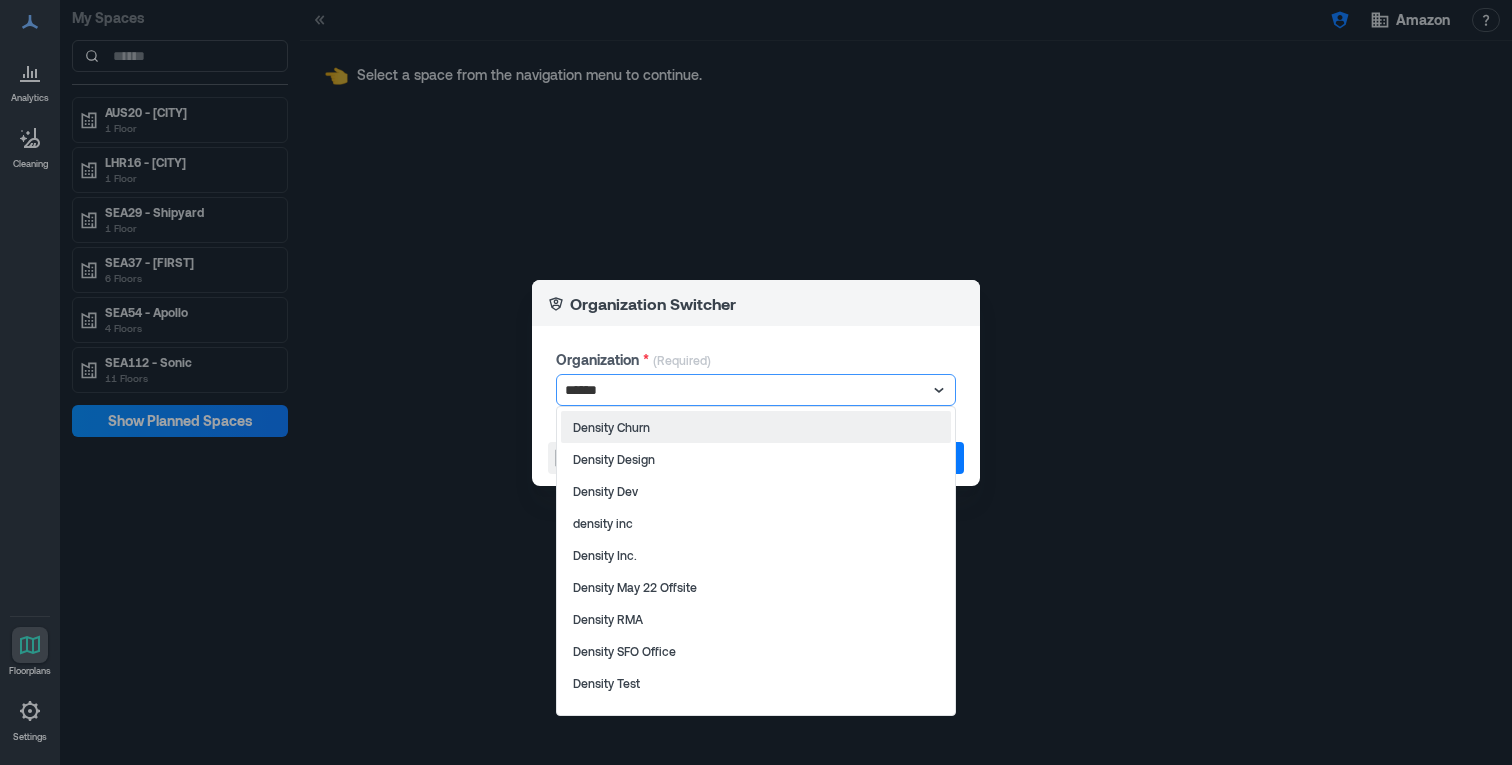type on "*******" 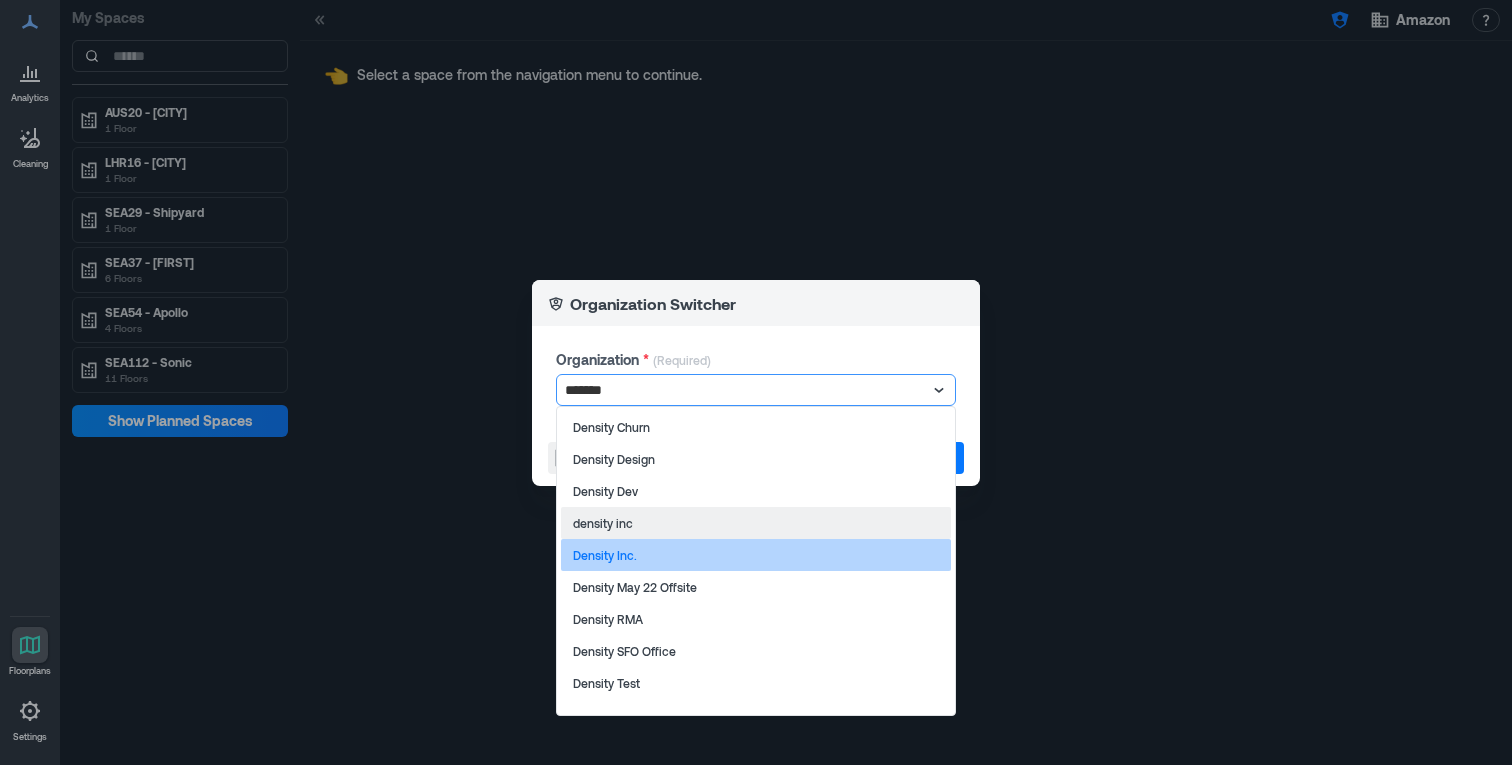 click on "Density Inc." at bounding box center (756, 555) 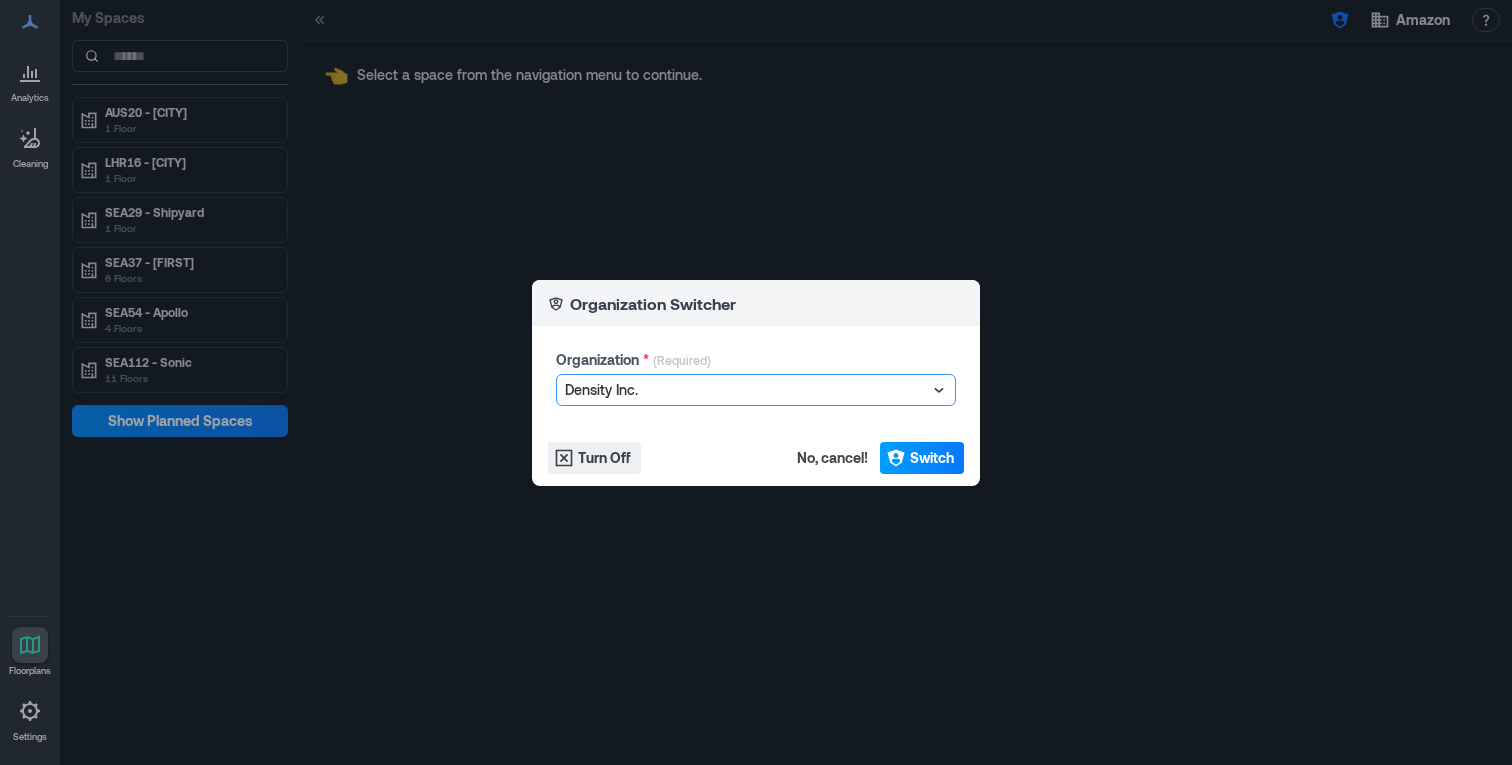click on "Switch" at bounding box center (932, 458) 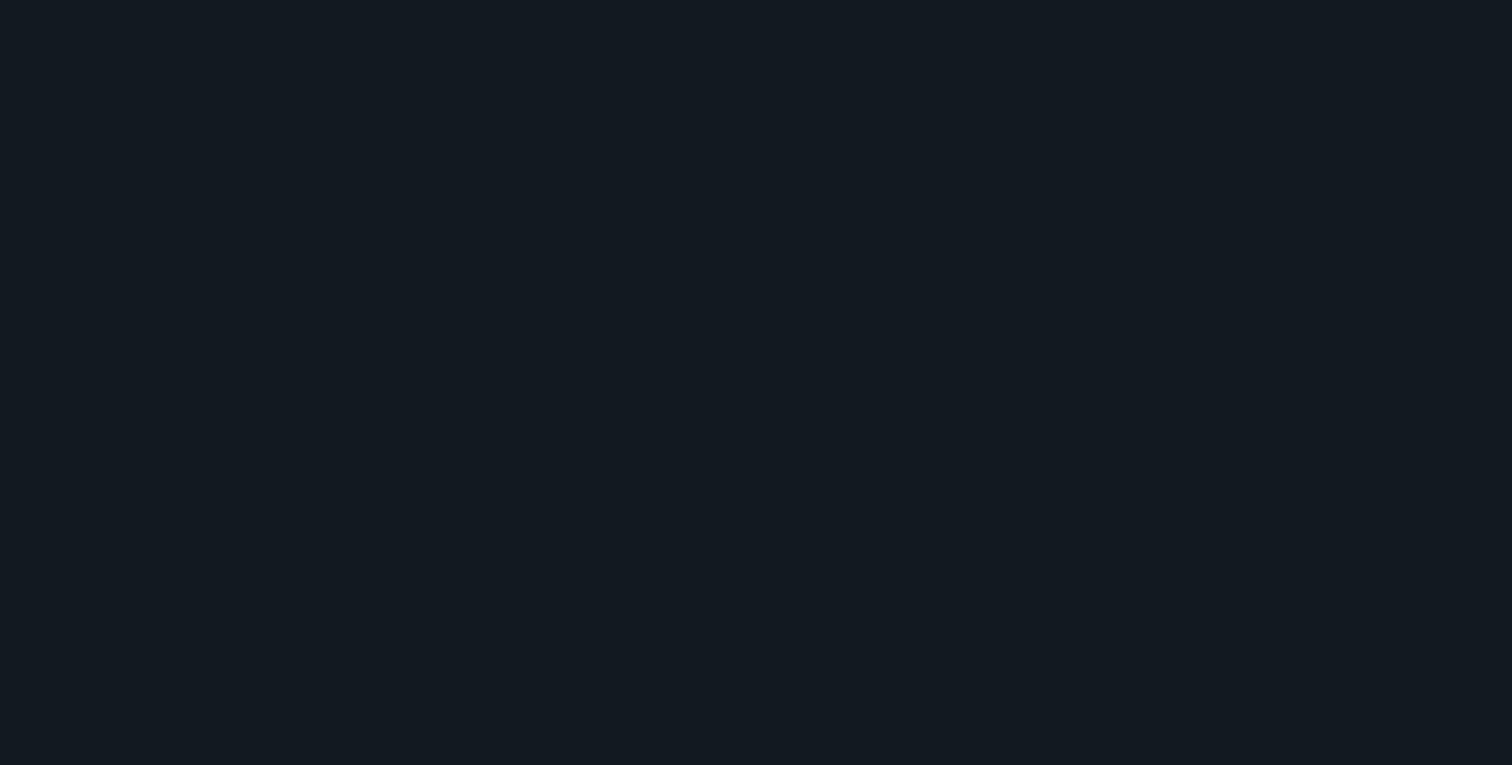scroll, scrollTop: 0, scrollLeft: 0, axis: both 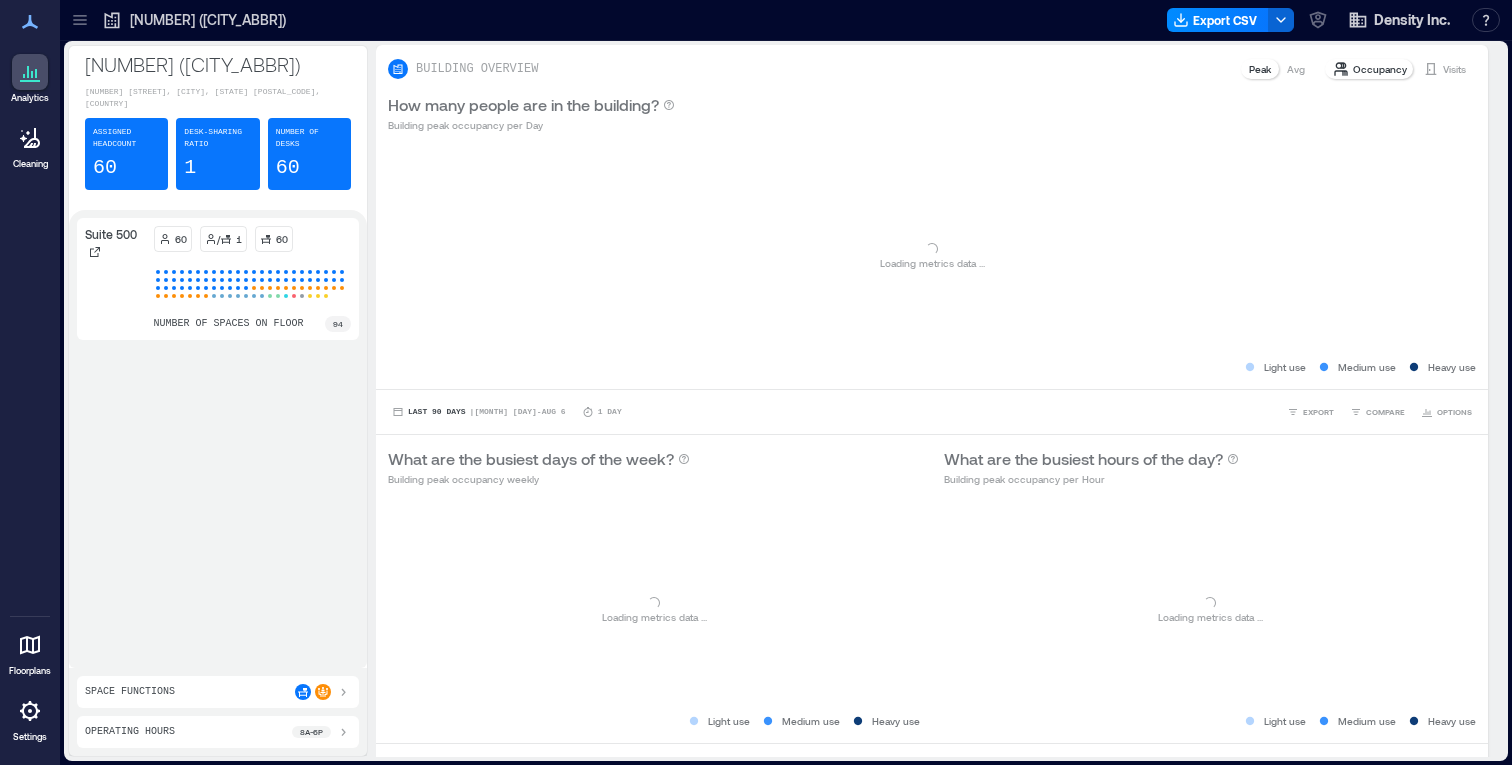 click 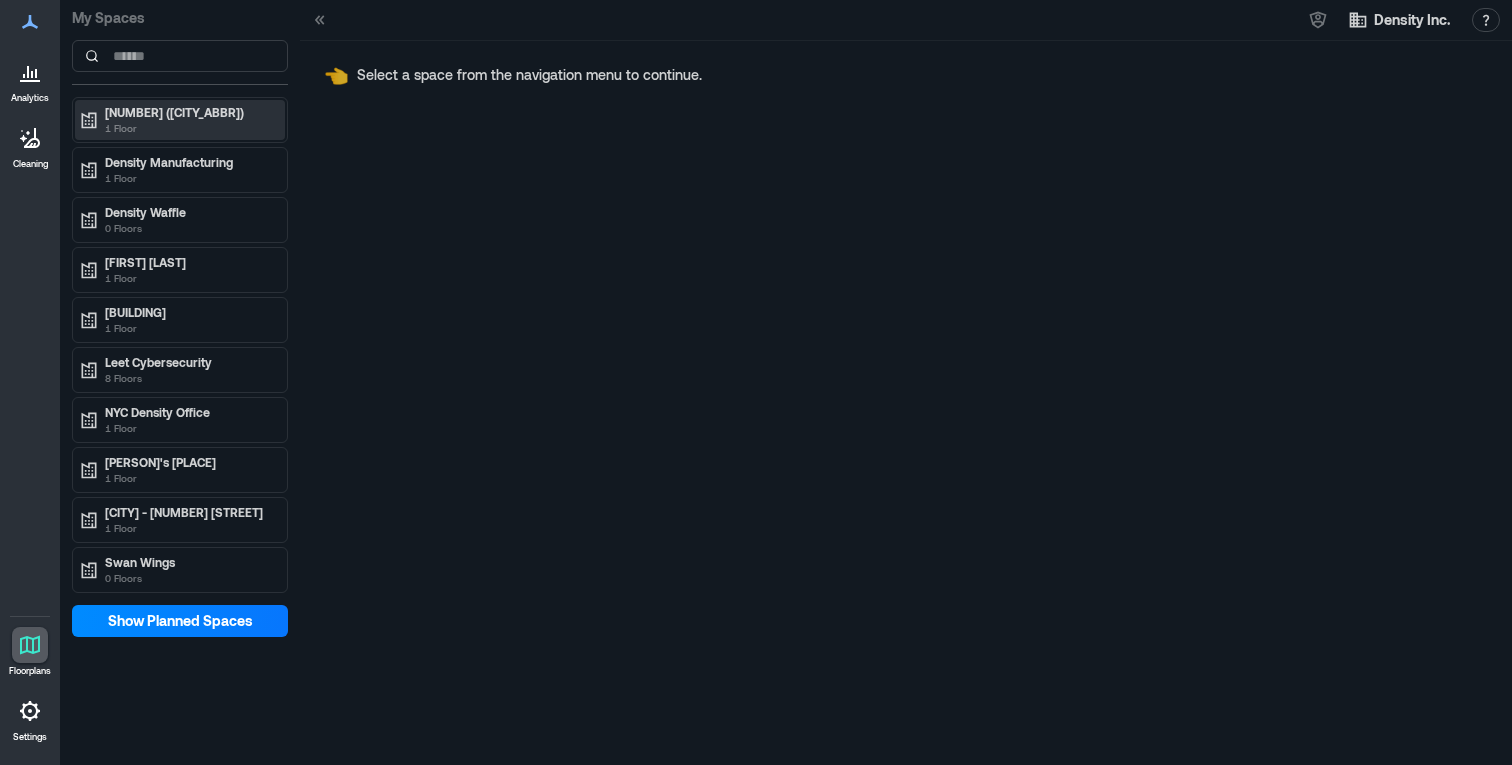 click on "33 New Montgomery (SF)" at bounding box center (189, 112) 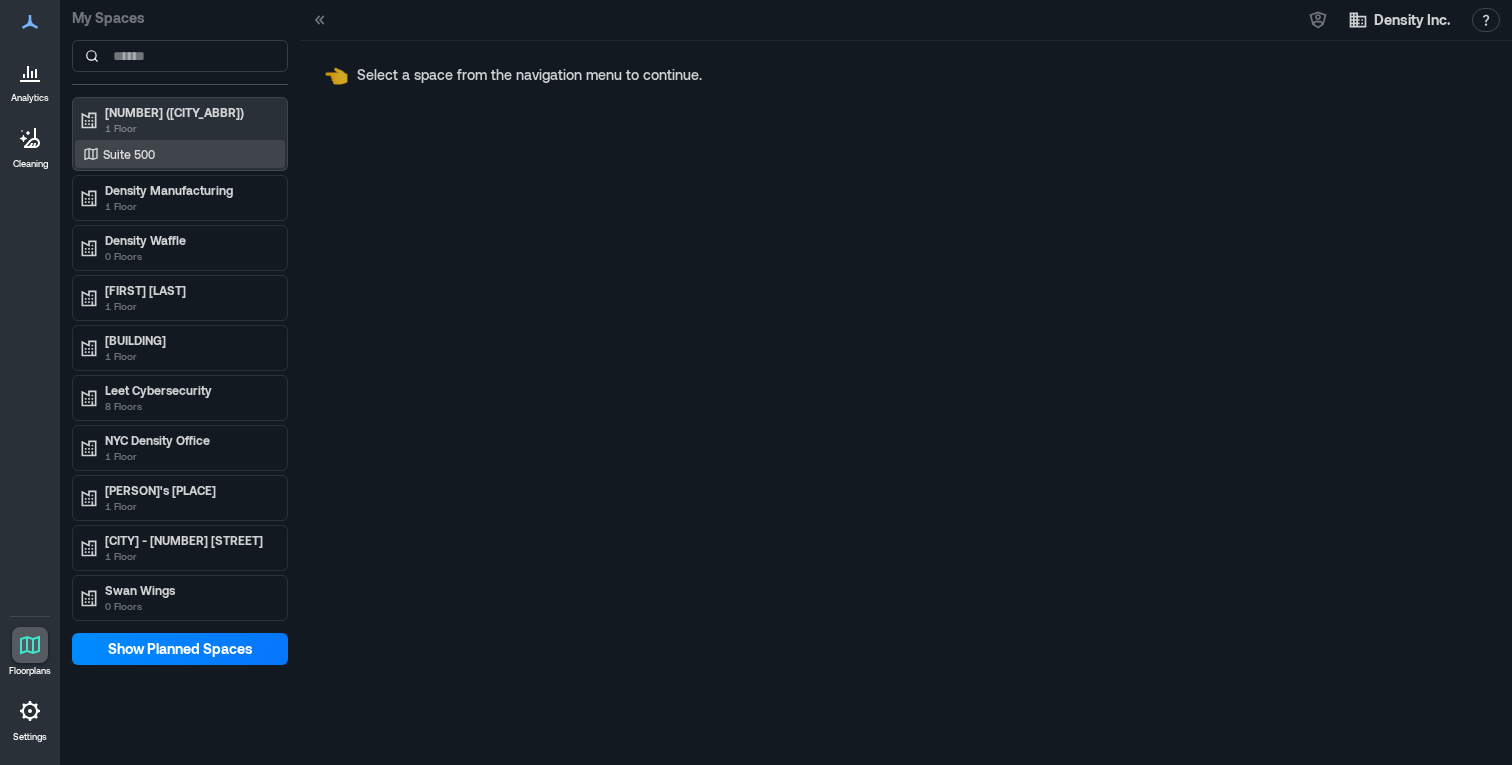 click on "Suite 500" at bounding box center [176, 154] 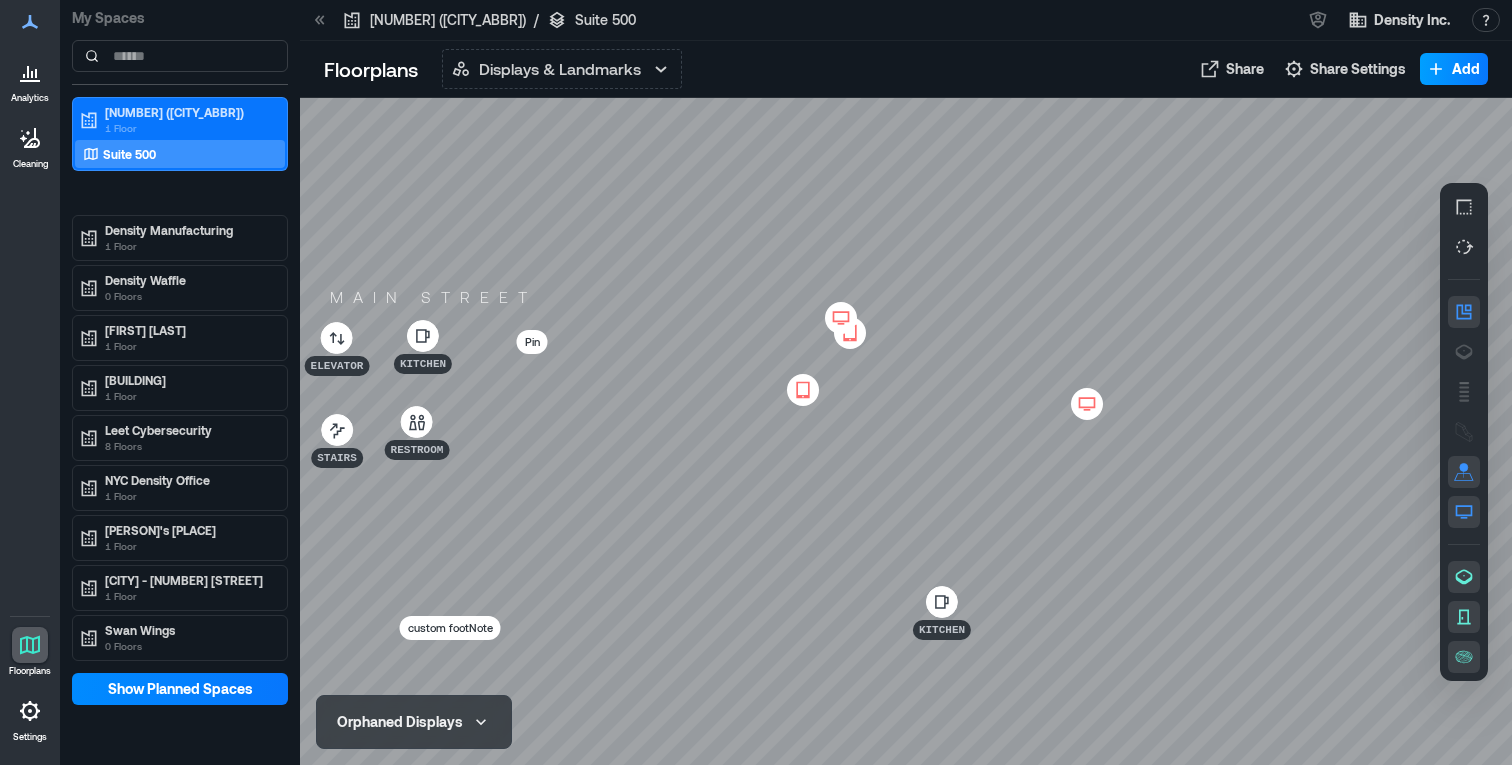 click on "Add" at bounding box center [1466, 69] 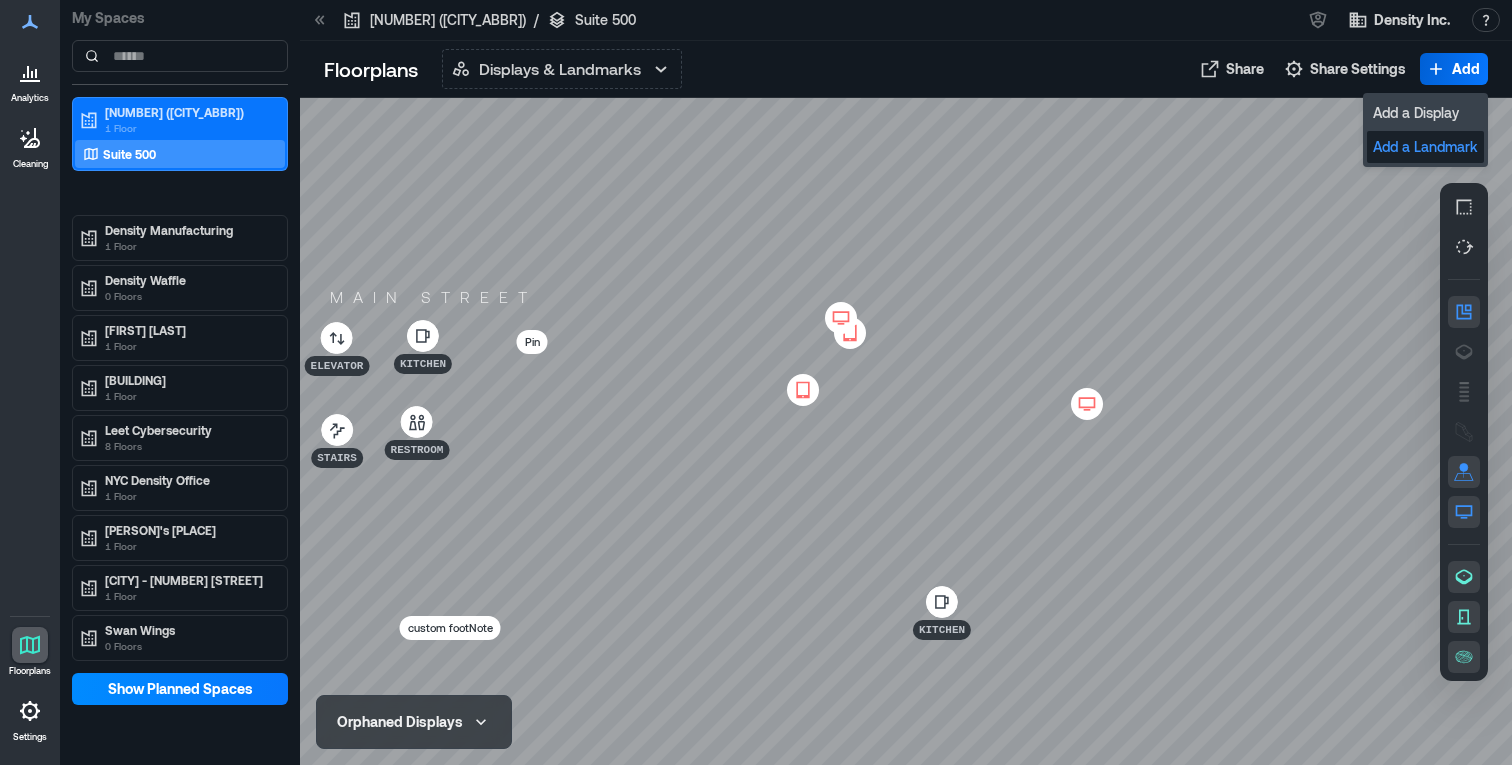 click on "Add a Landmark" at bounding box center (1425, 147) 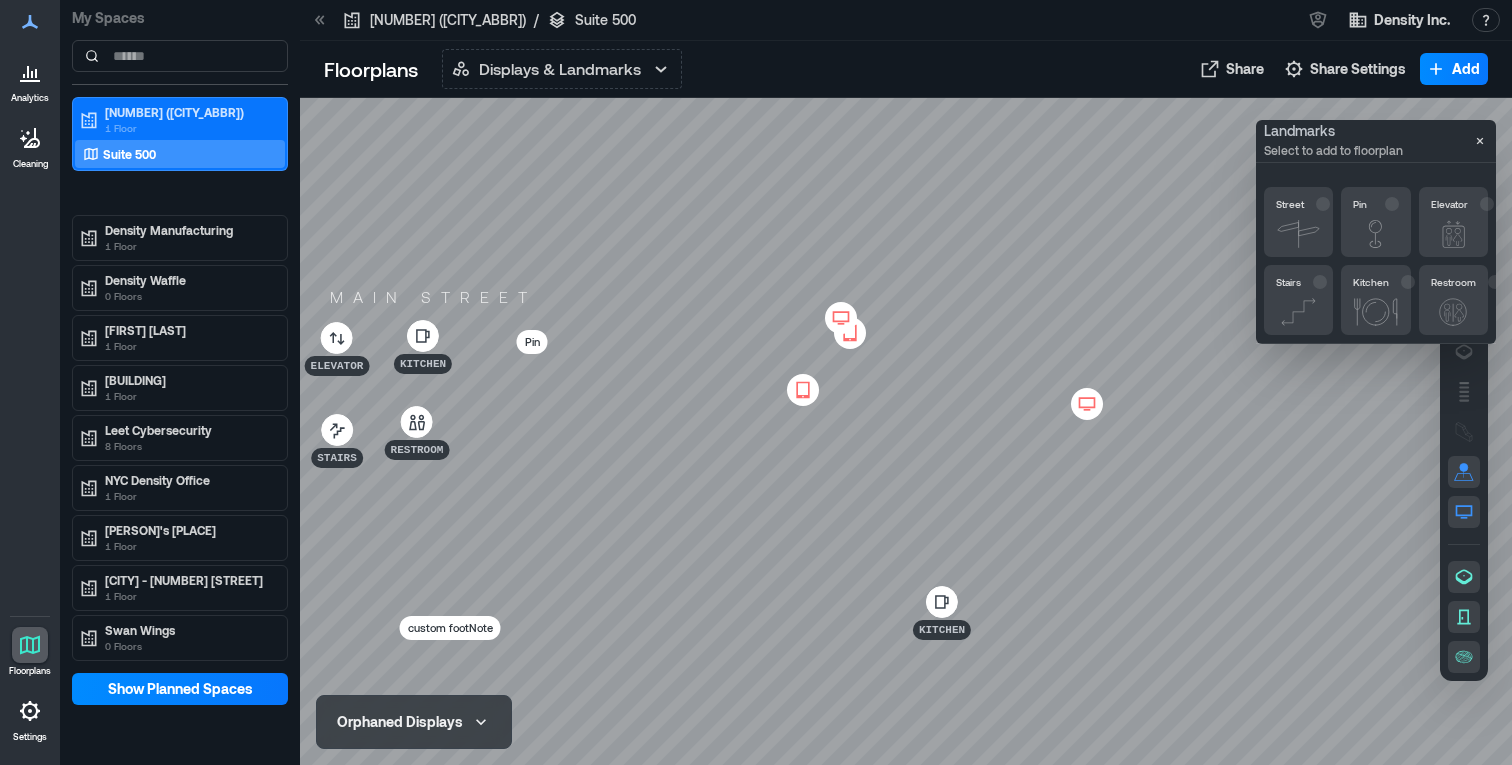 click 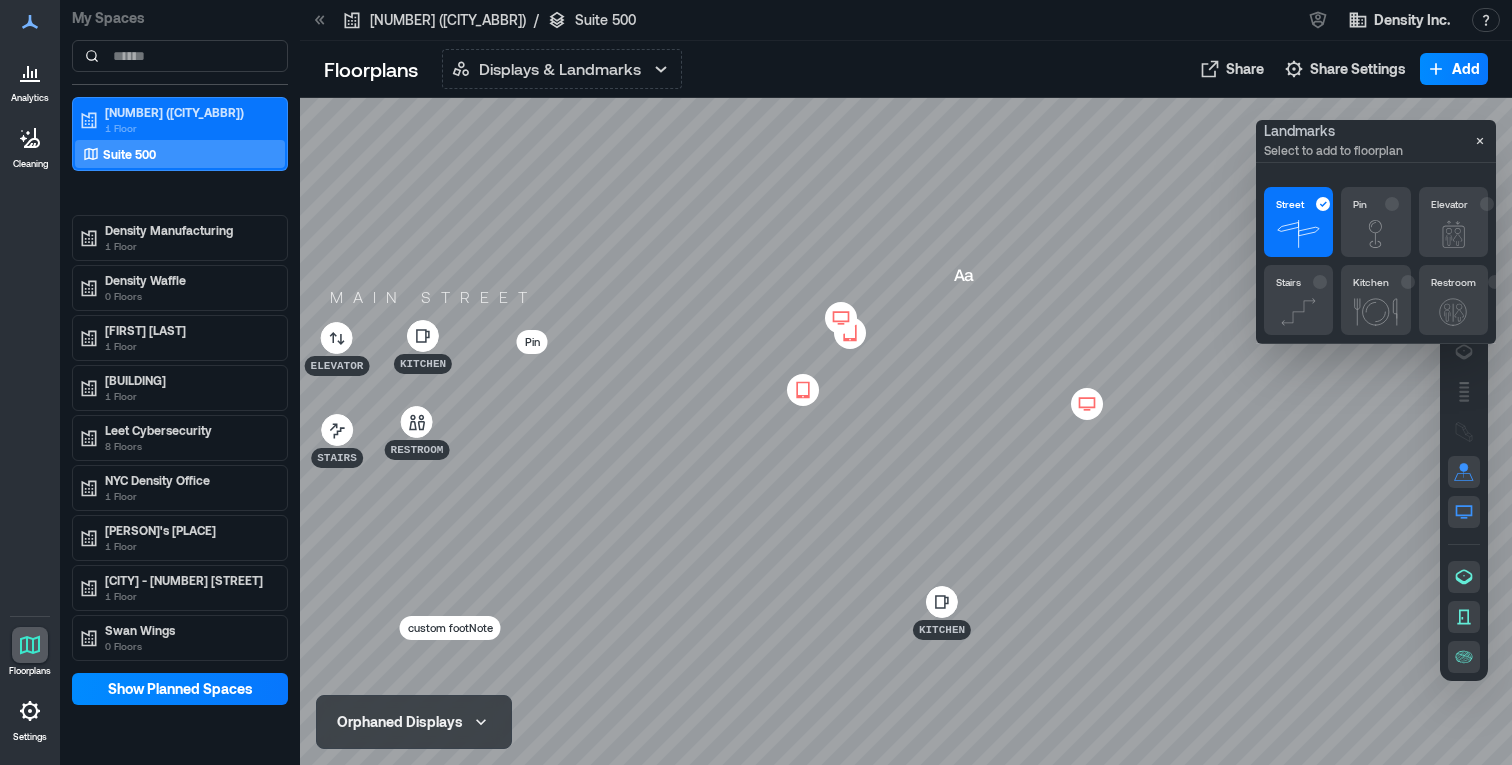 click at bounding box center (906, 431) 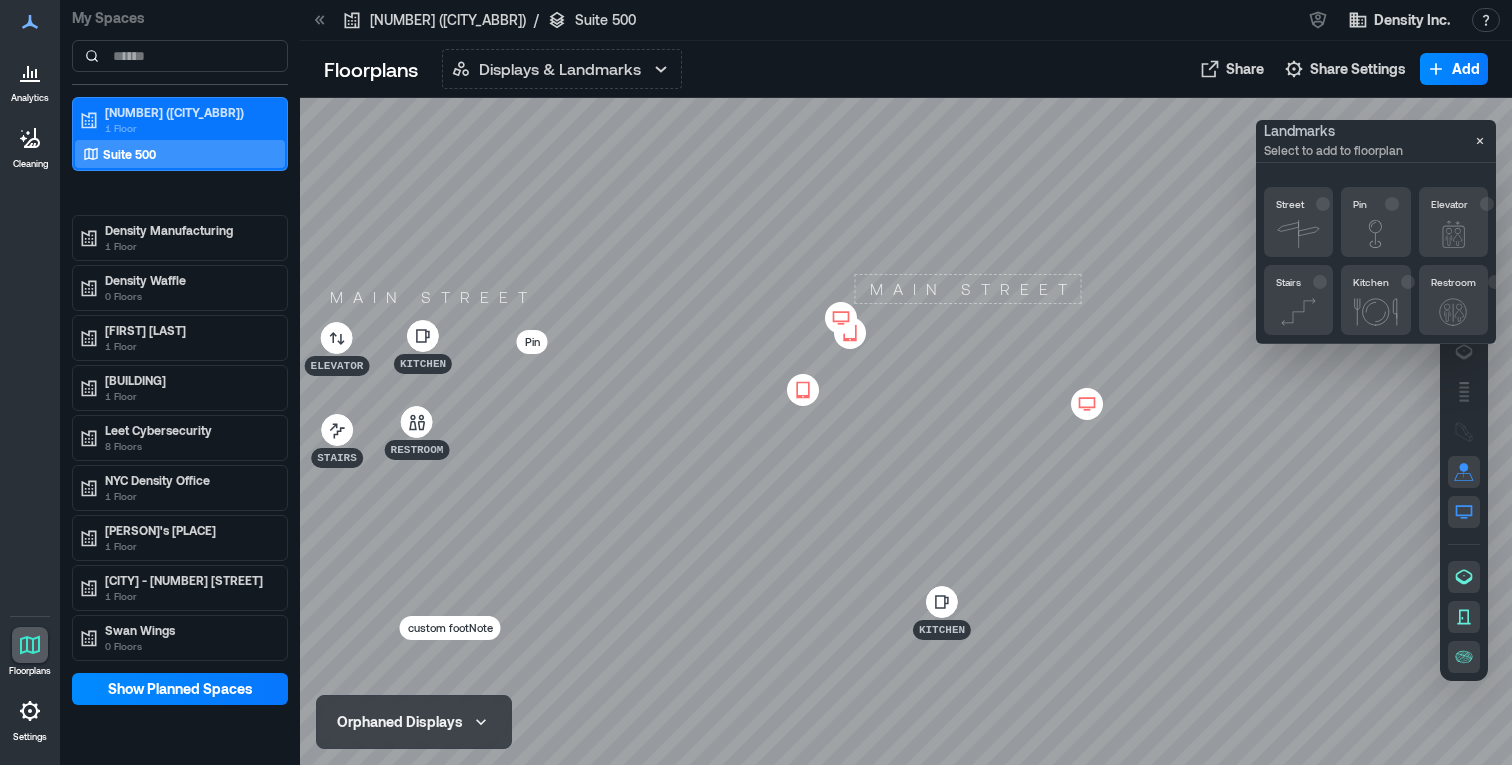 click on "Main Street" at bounding box center (968, 289) 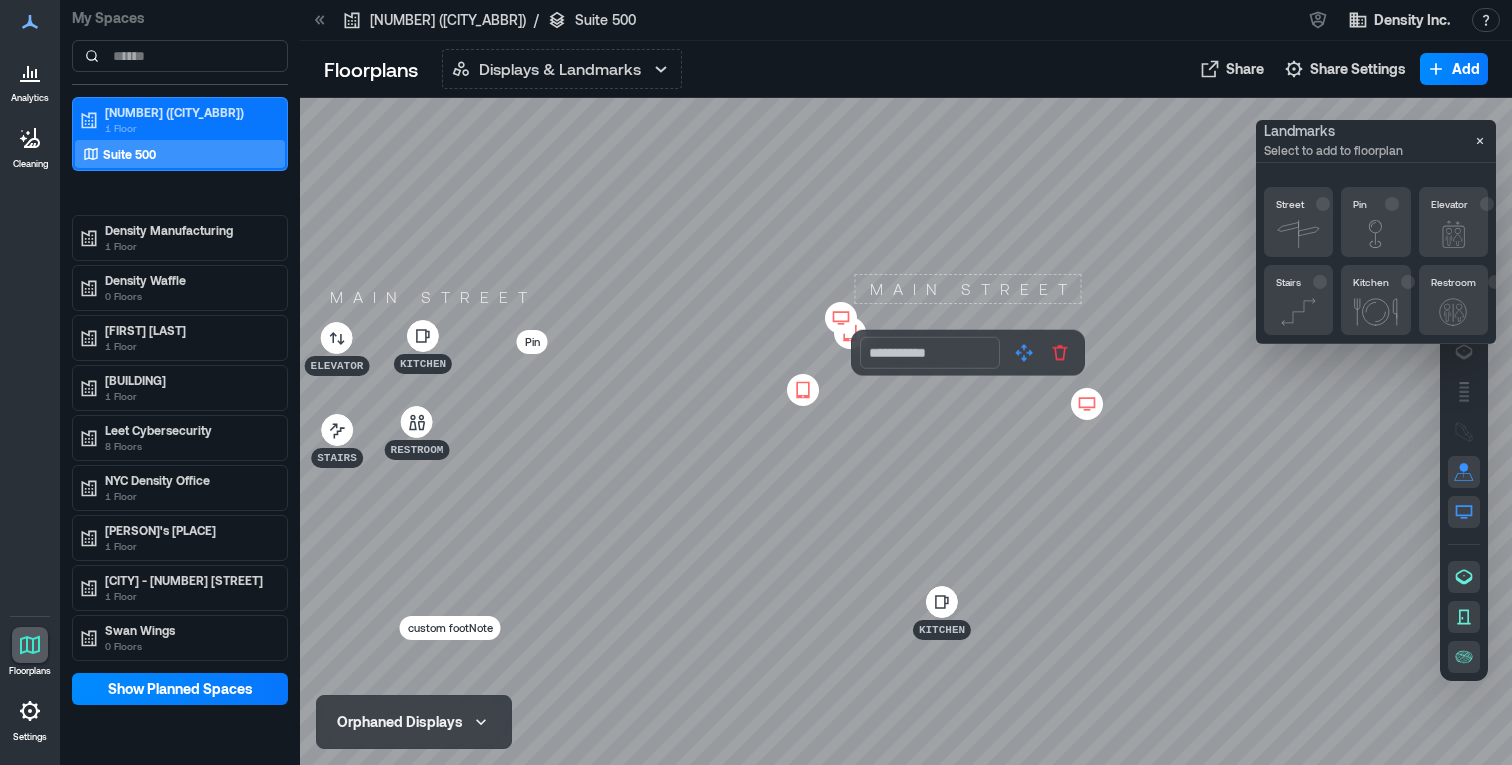 click on "Main Street" at bounding box center [968, 289] 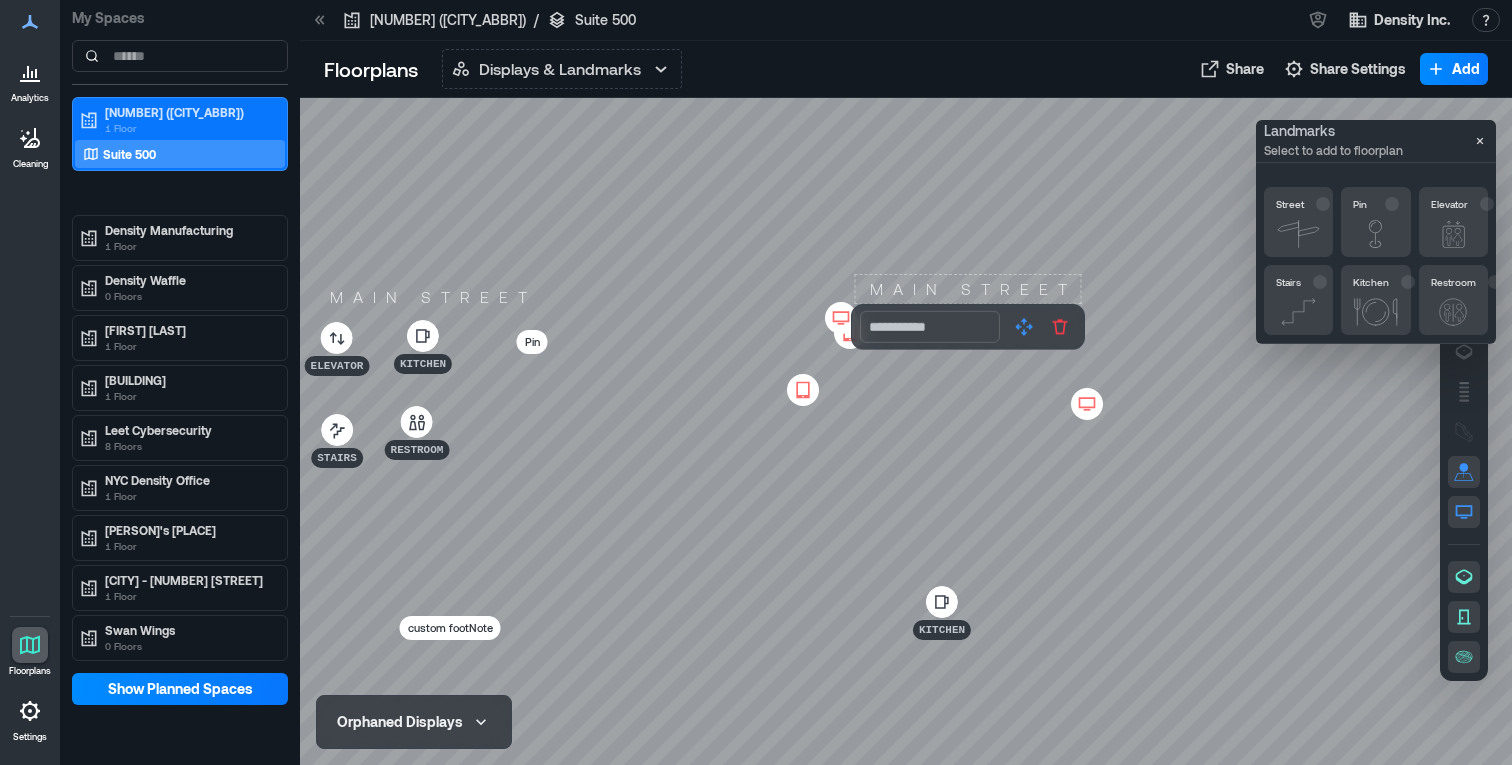 click on "Main Street" at bounding box center (968, 289) 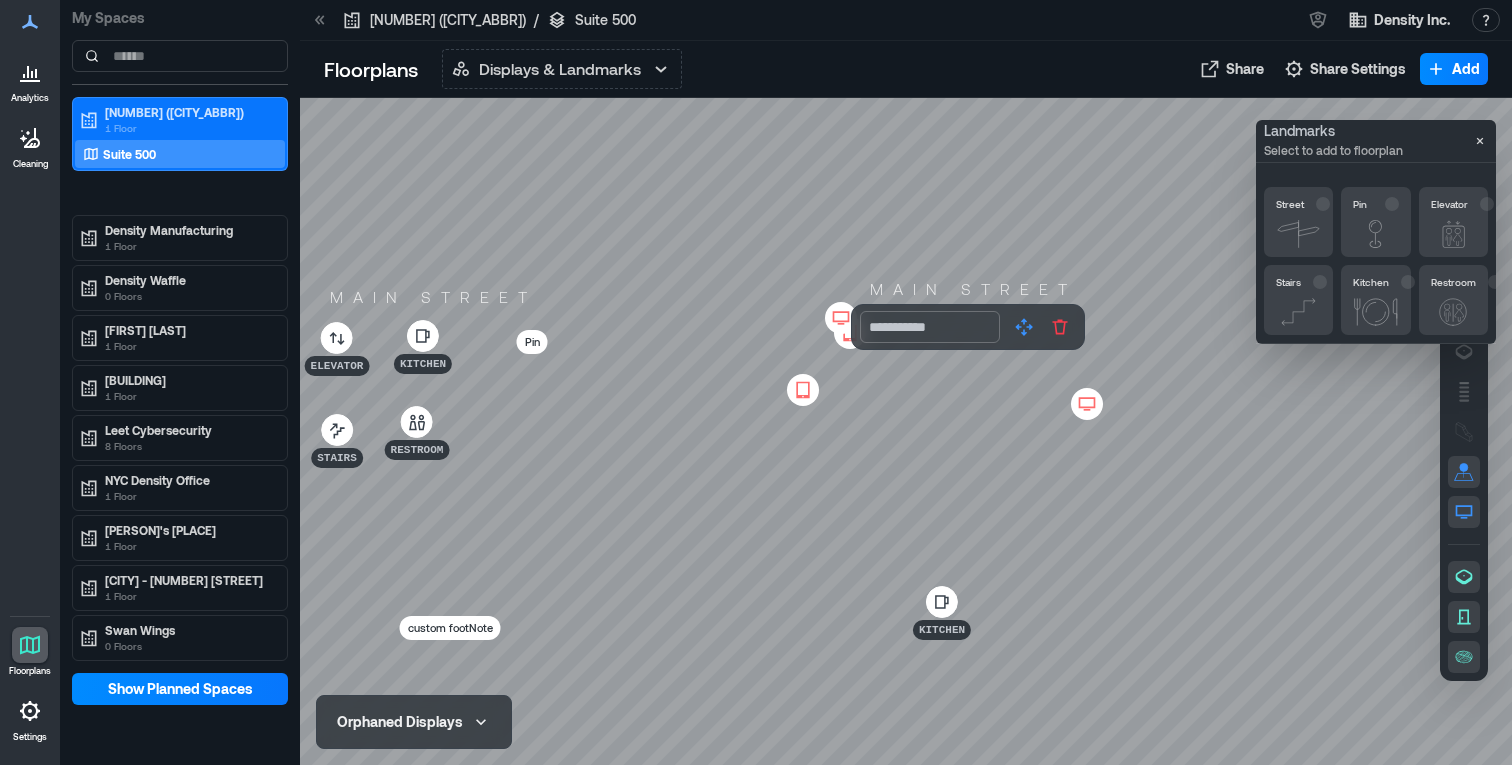 click on "**********" at bounding box center [930, 327] 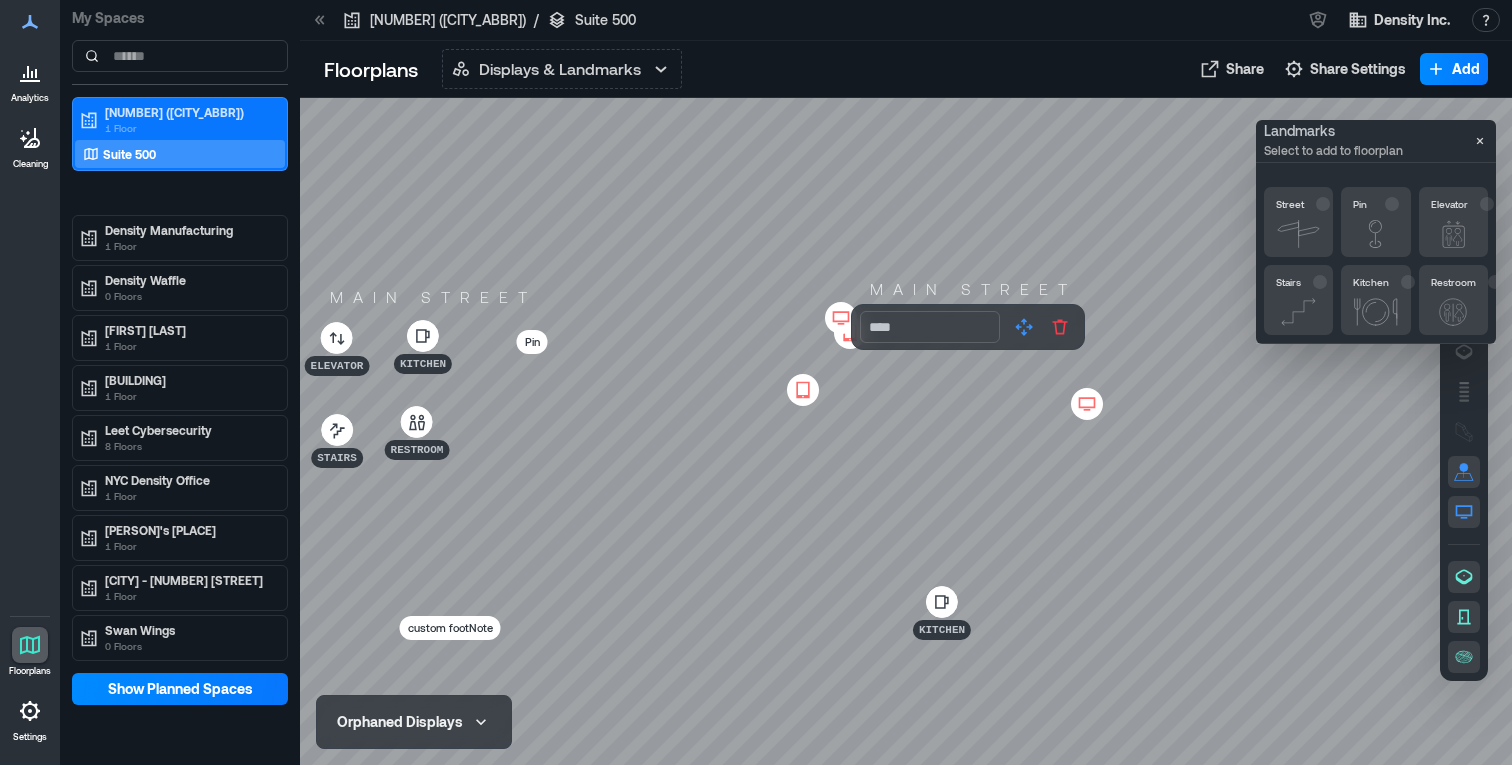 type on "****" 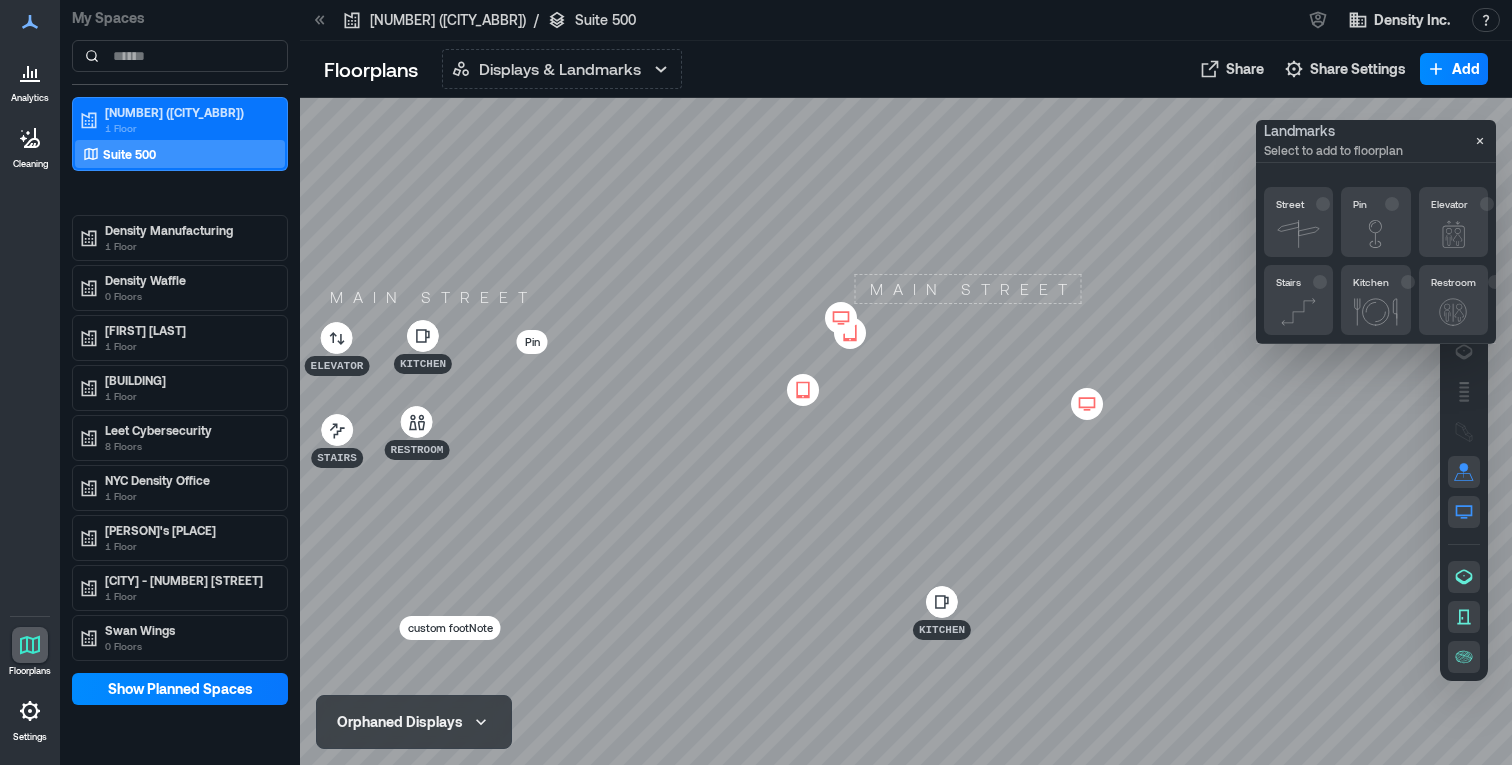click on "Main Street" at bounding box center [968, 289] 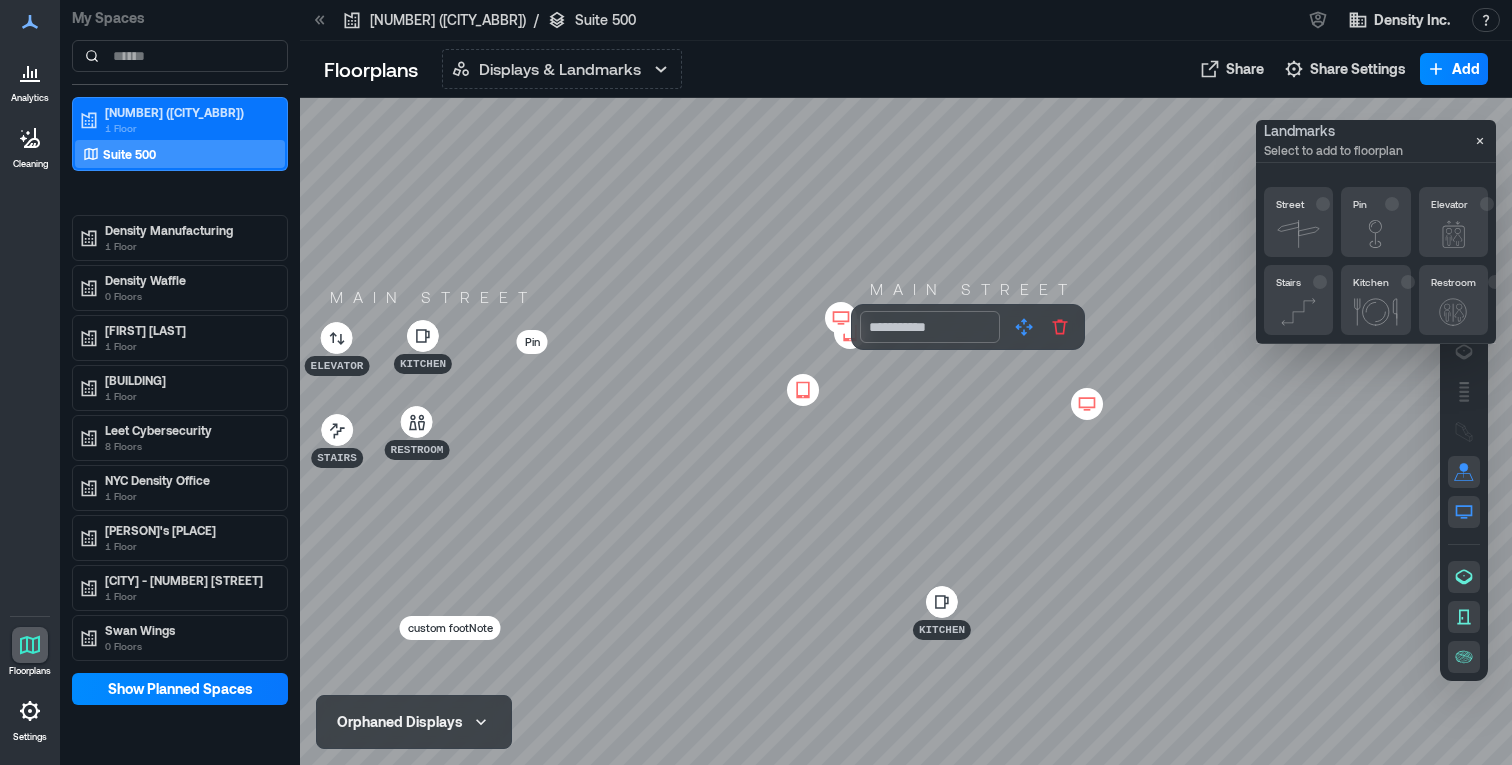click on "**********" at bounding box center (930, 327) 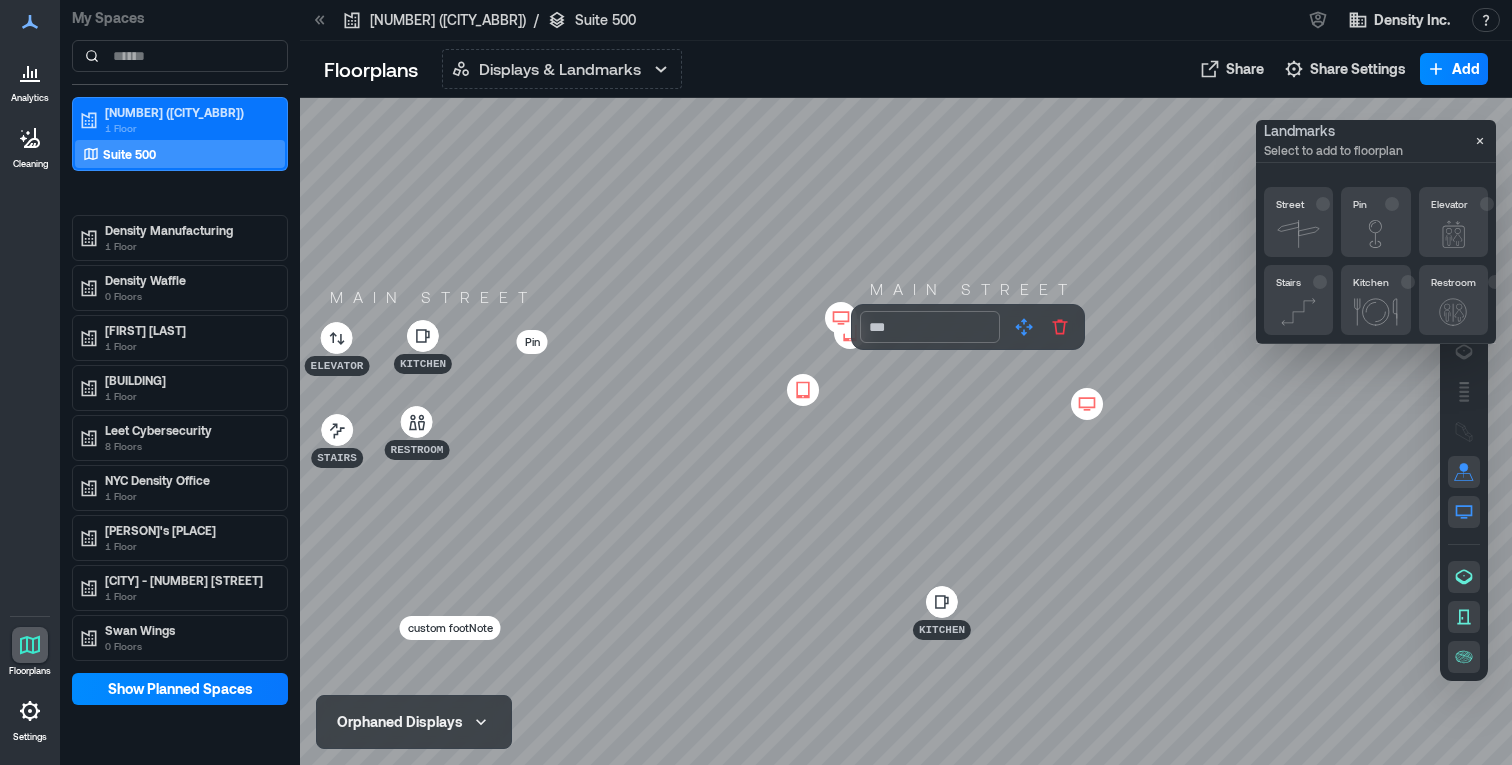 type on "****" 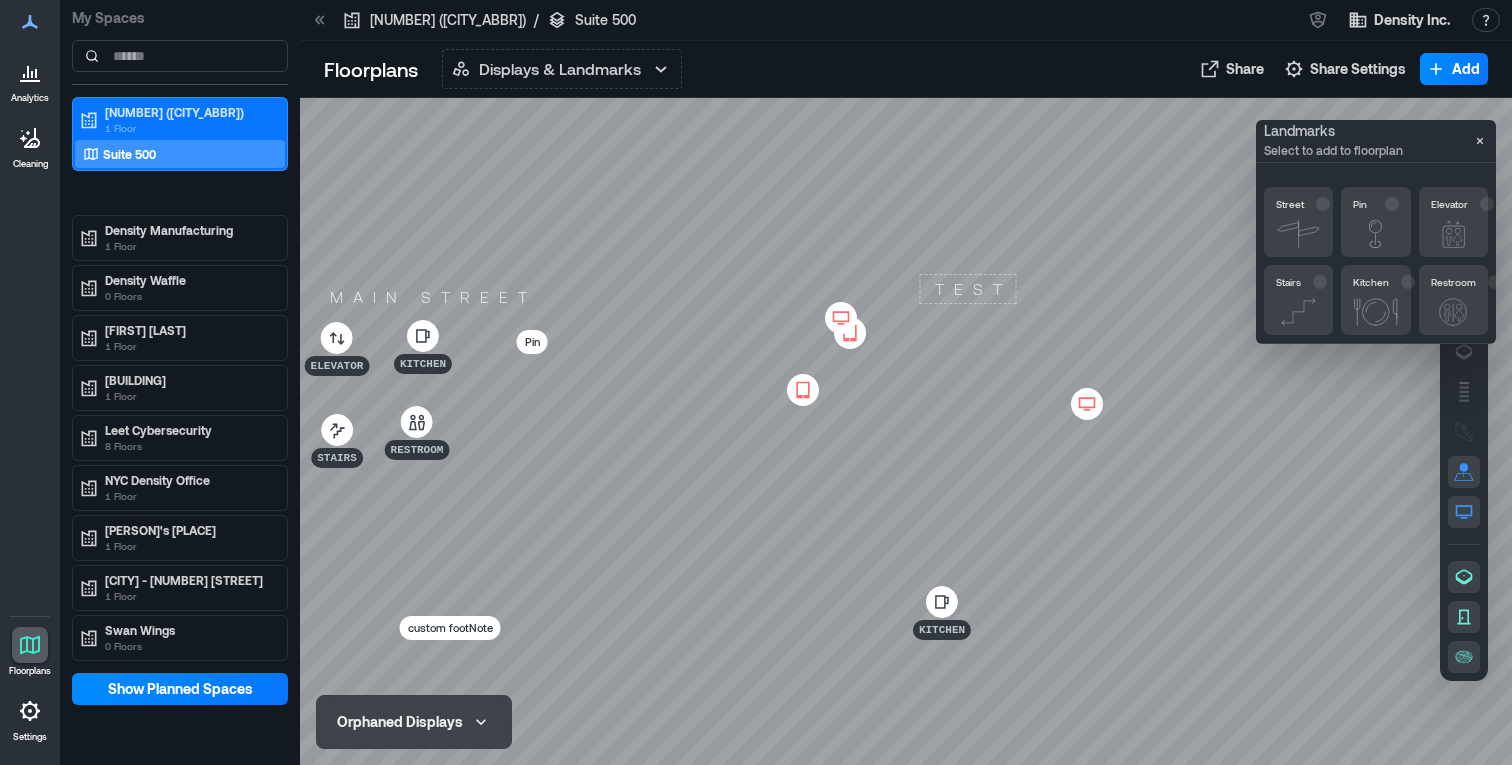click on "test" at bounding box center (968, 289) 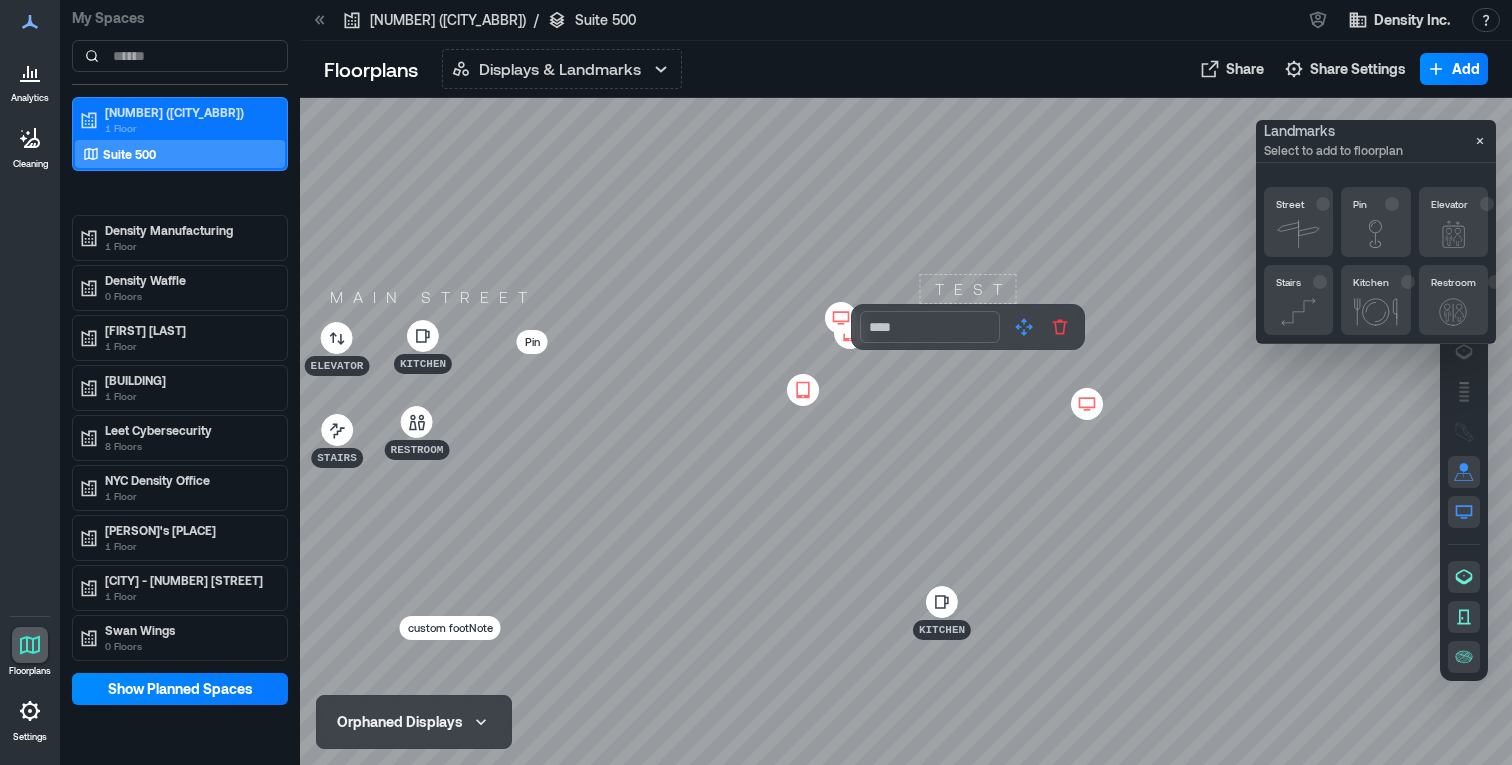 click on "test" at bounding box center [968, 289] 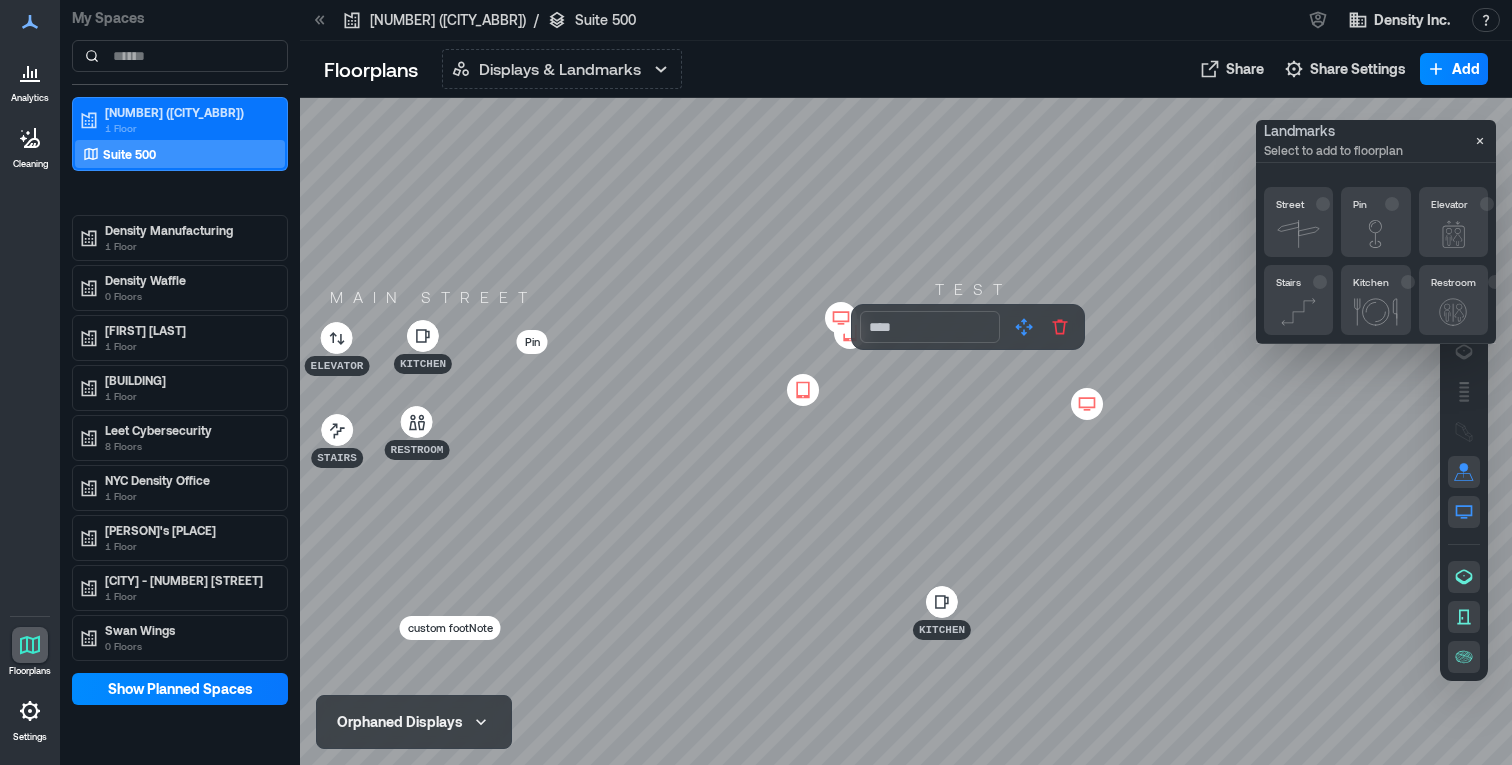 drag, startPoint x: 1014, startPoint y: 327, endPoint x: 1014, endPoint y: 375, distance: 48 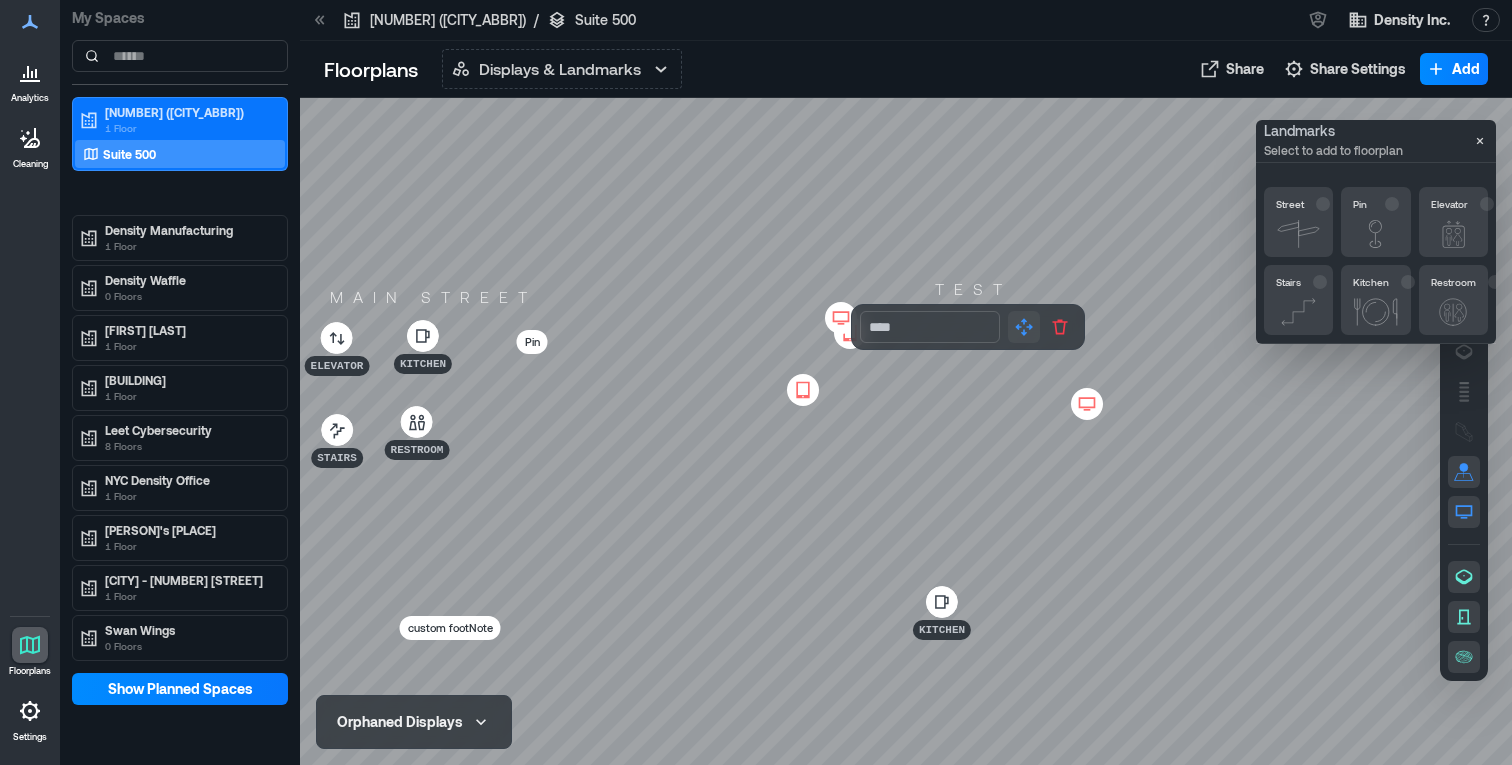 click 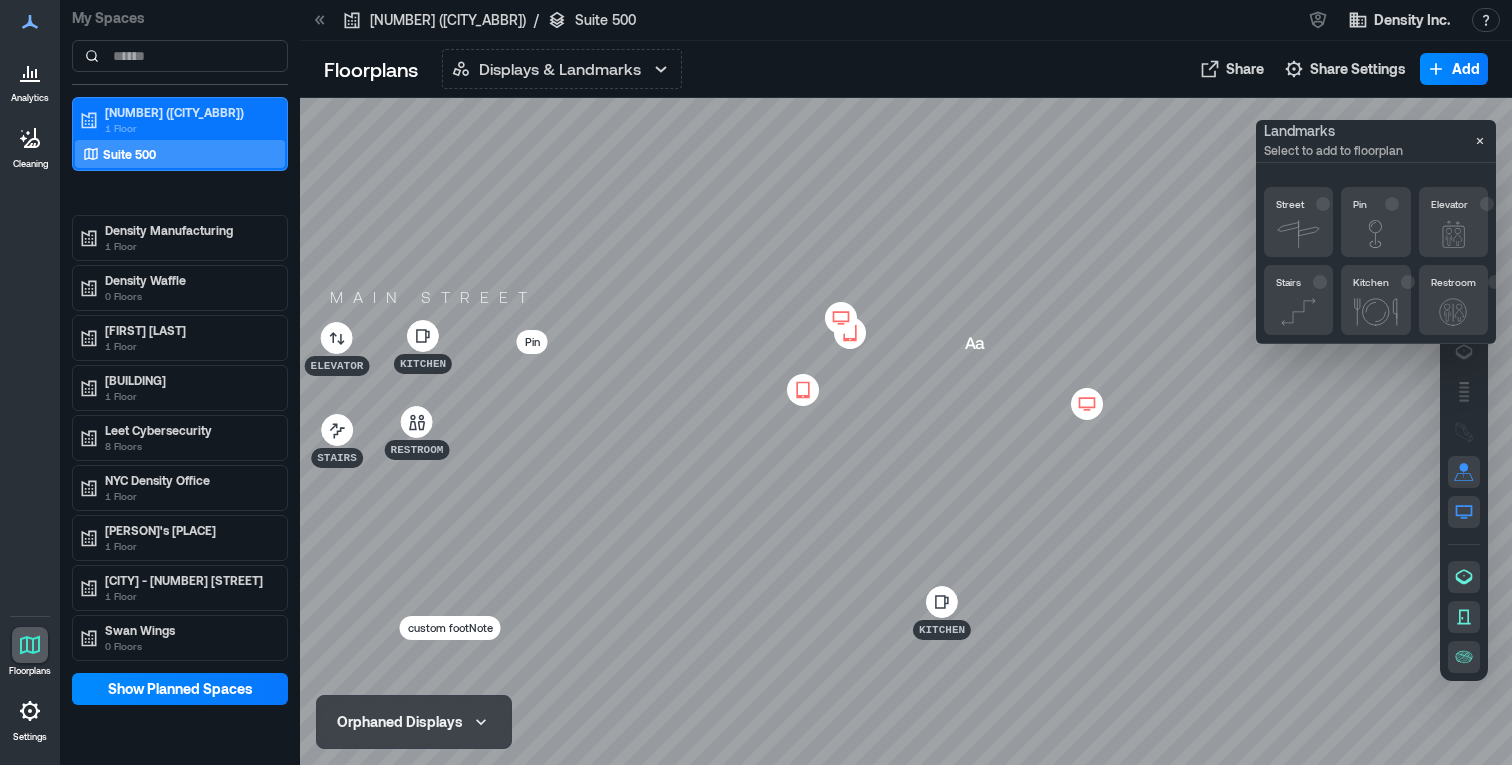 click at bounding box center [906, 431] 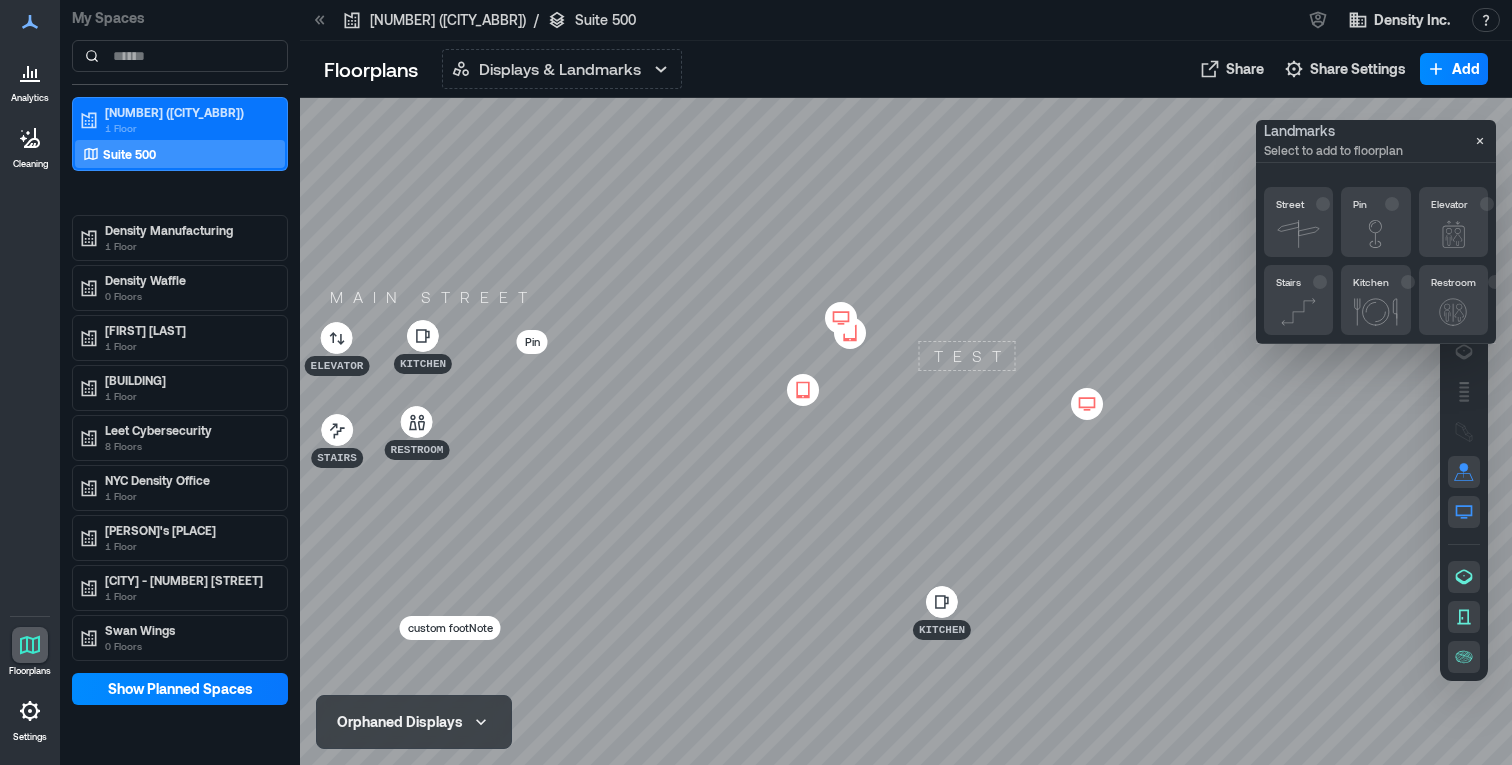 click on "test" at bounding box center [967, 356] 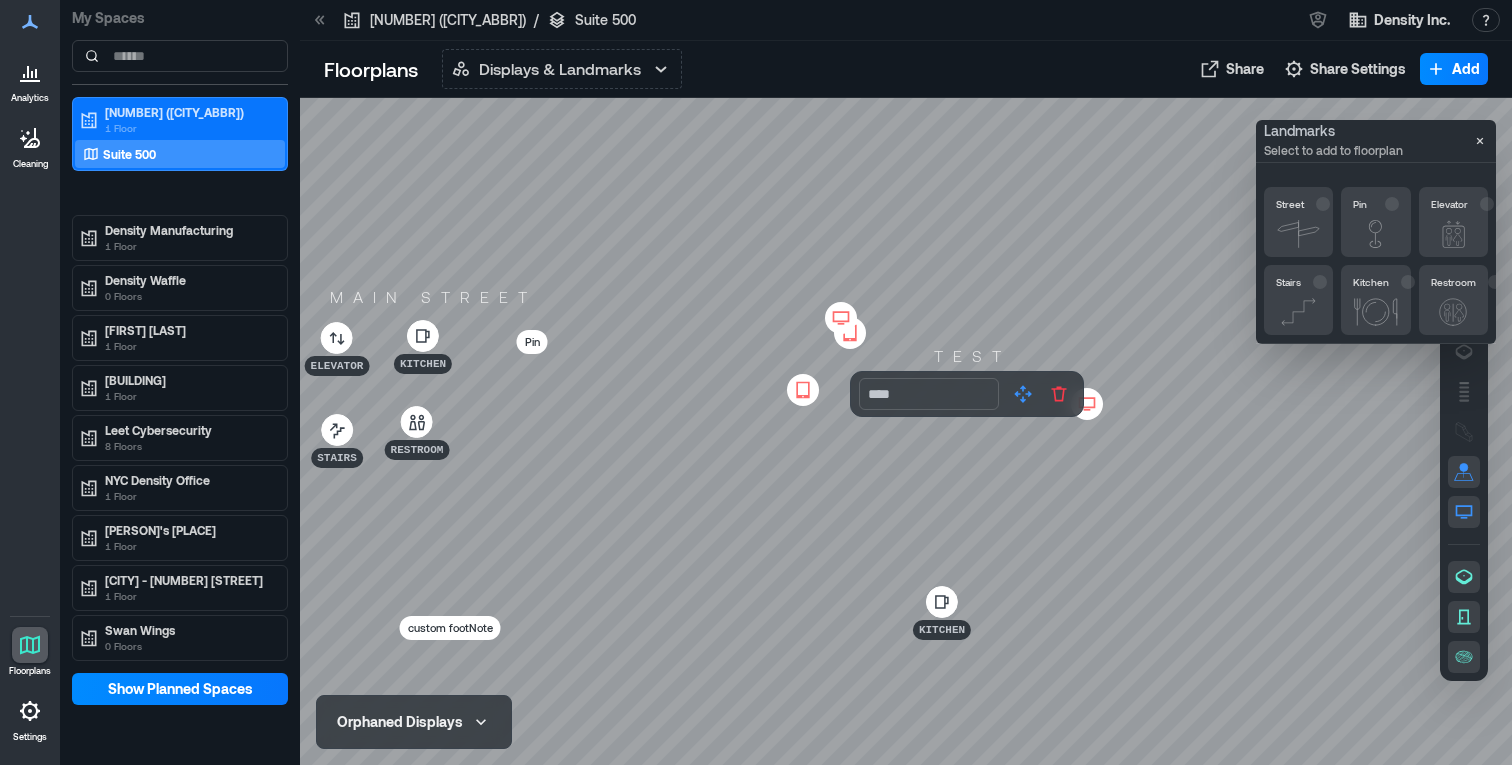 click 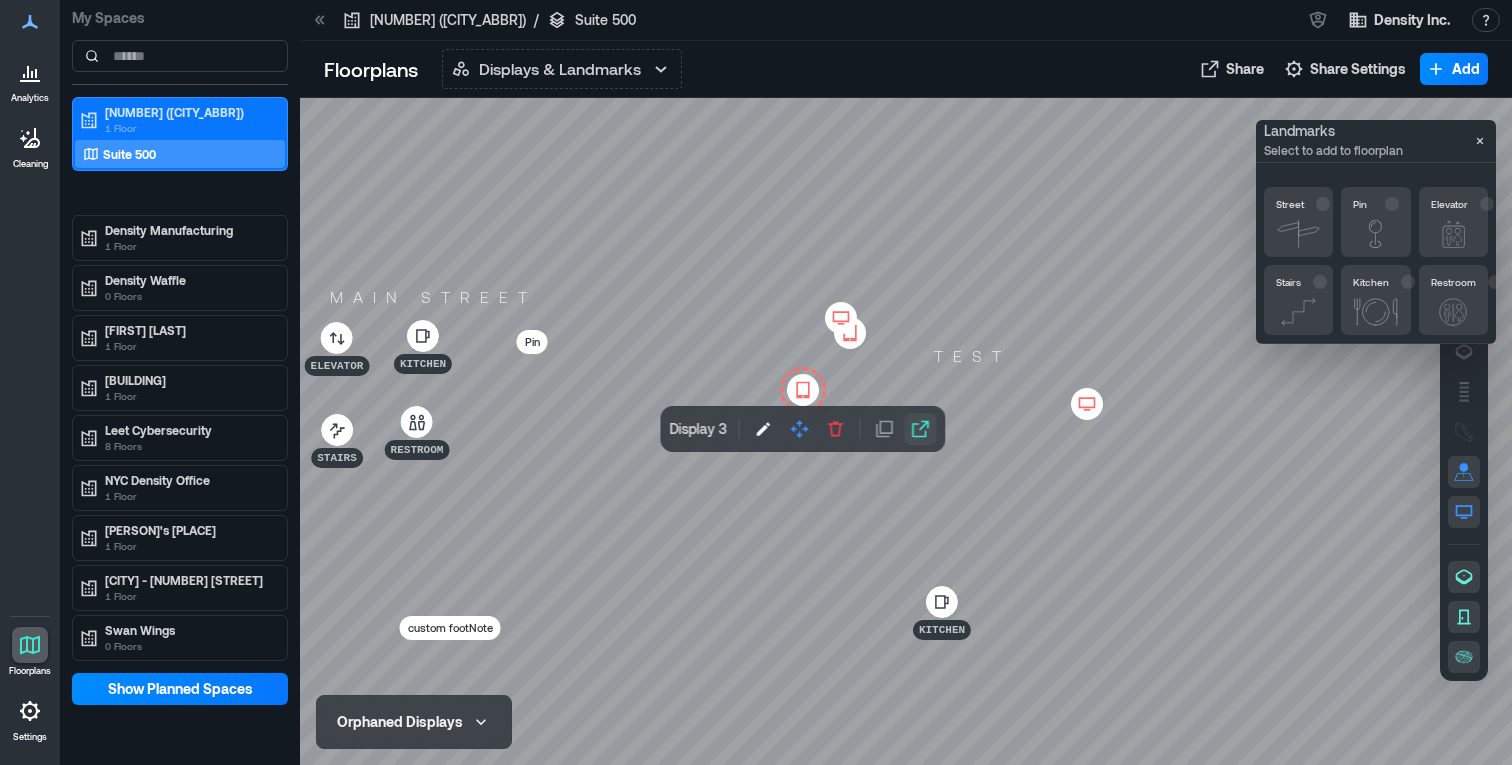click 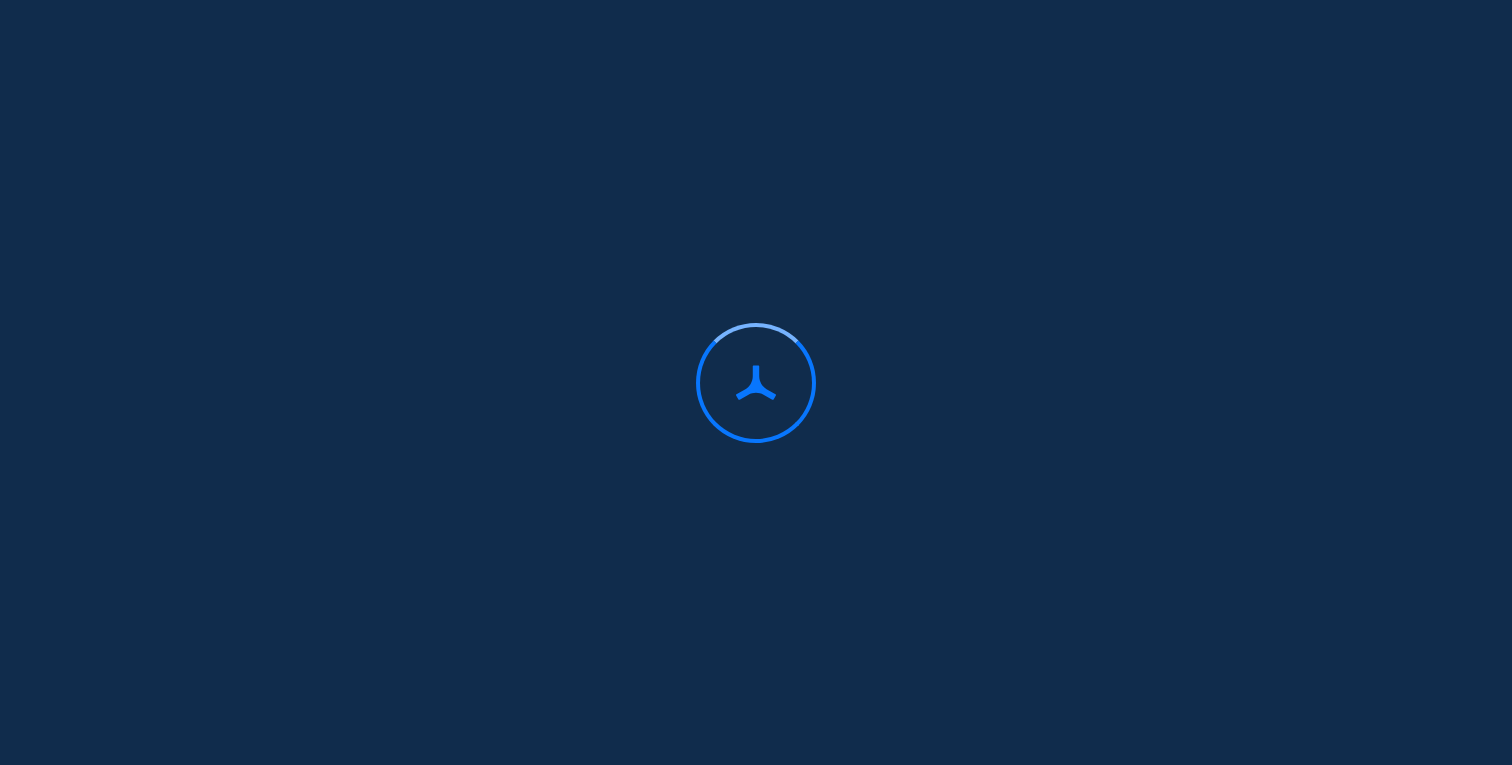 scroll, scrollTop: 0, scrollLeft: 0, axis: both 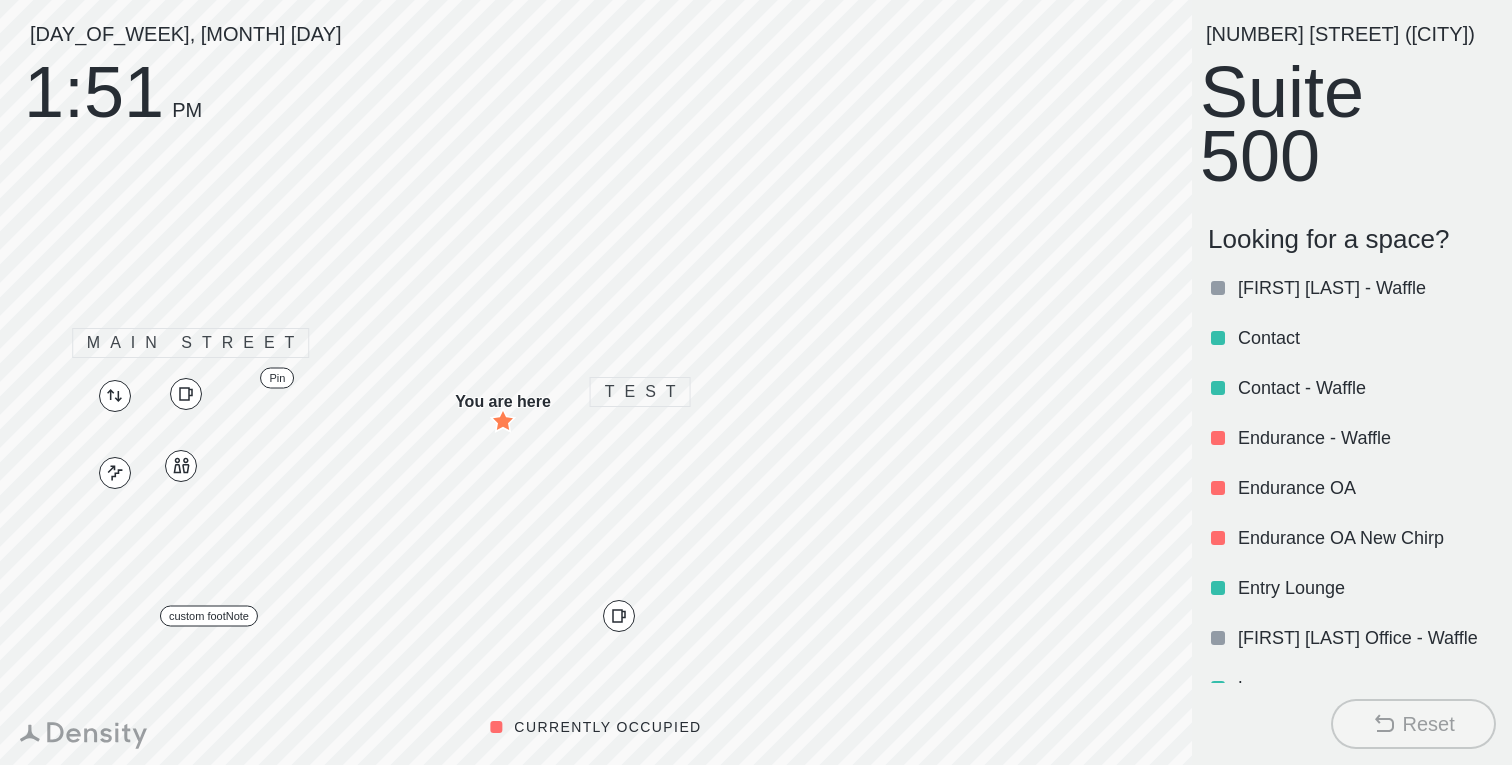click on "CURRENTLY OCCUPIED custom footNote Main Street Pin test You are here" at bounding box center (596, 382) 